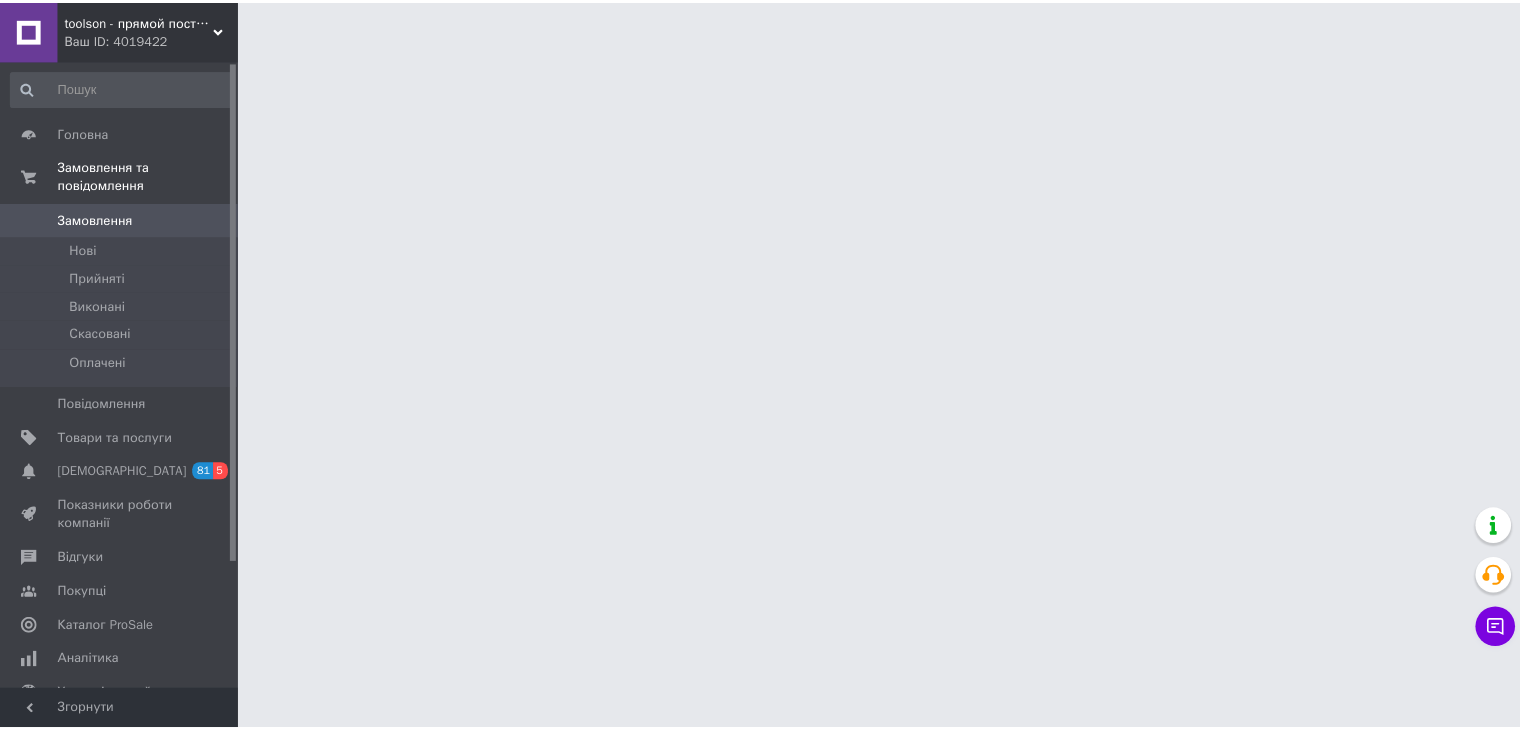 scroll, scrollTop: 0, scrollLeft: 0, axis: both 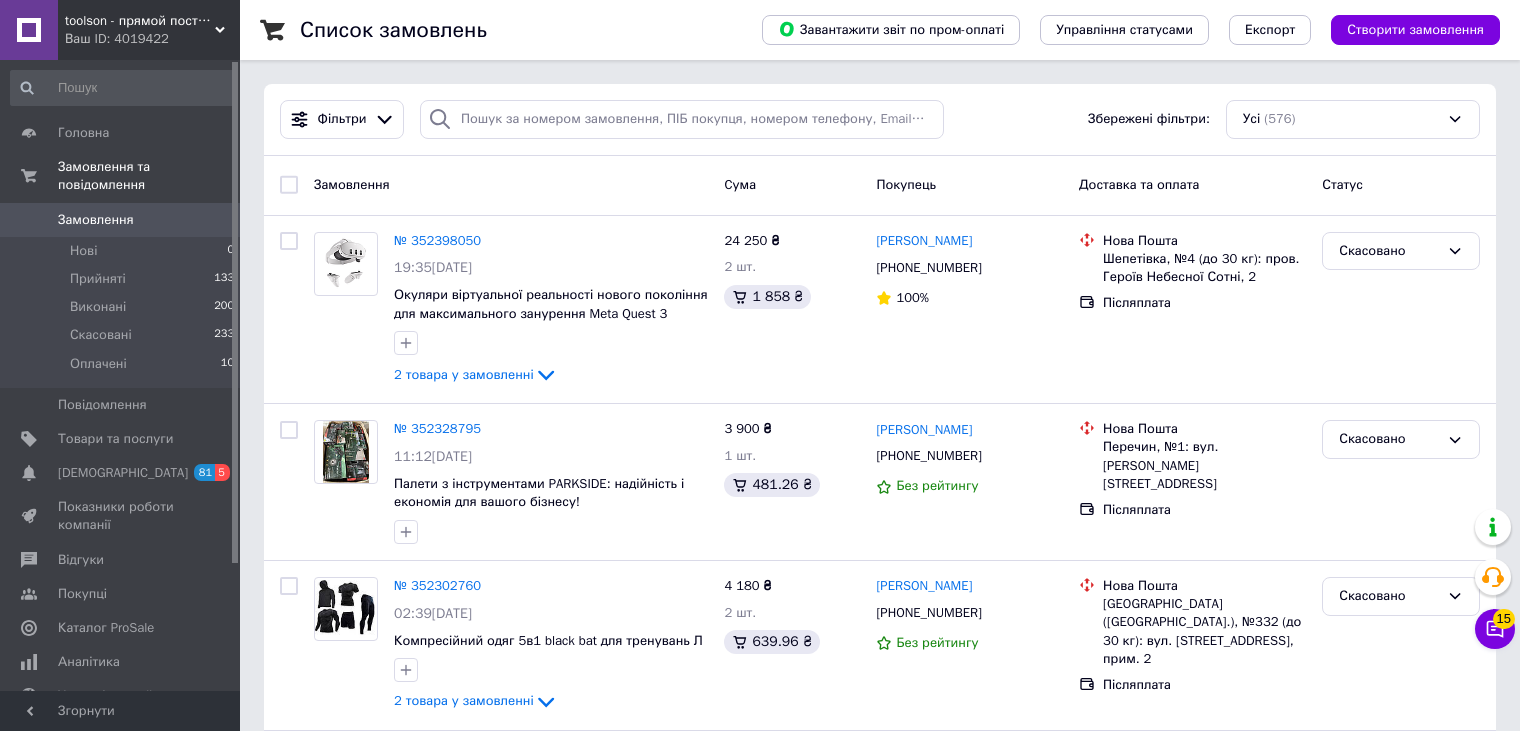 click on "Ваш ID: 4019422" at bounding box center [152, 39] 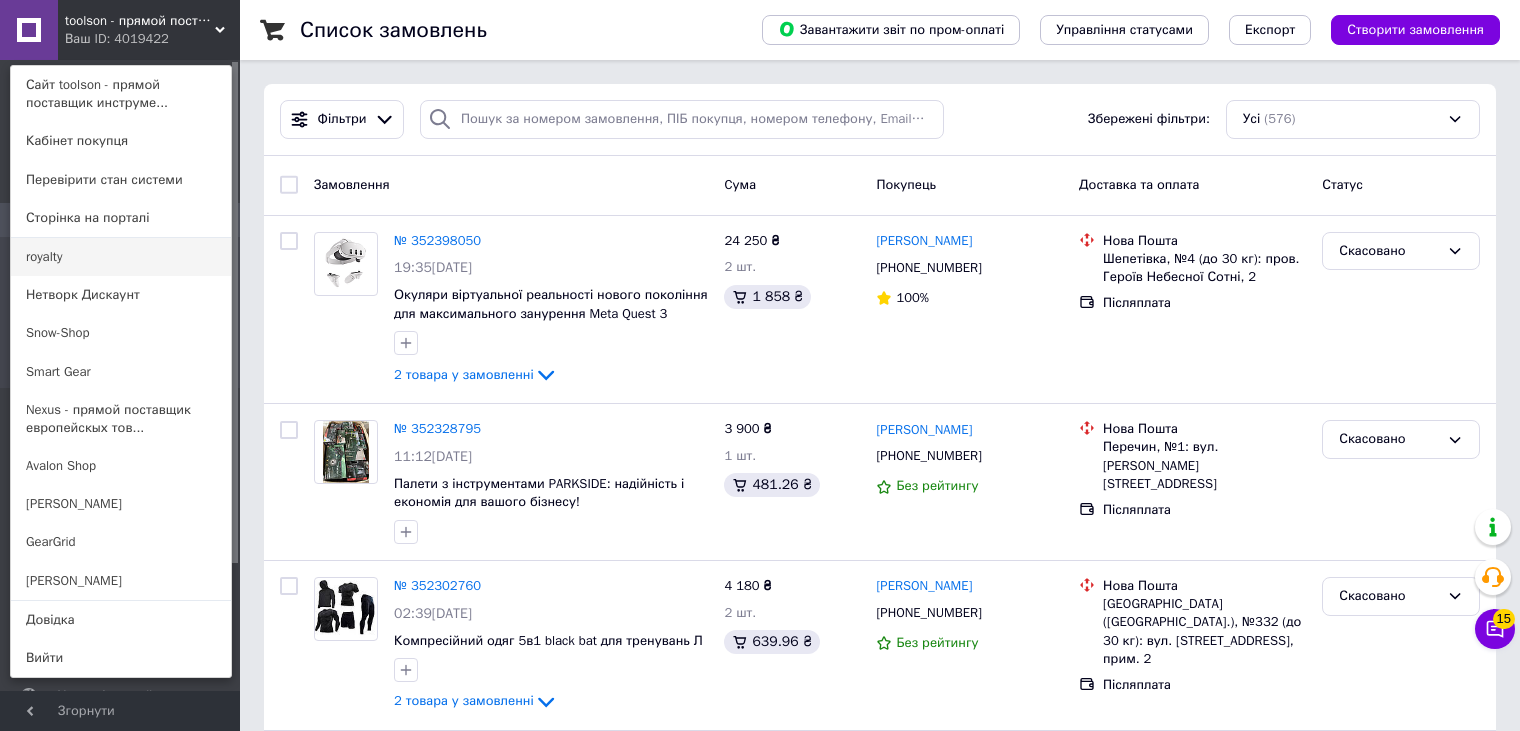 click on "royalty" at bounding box center (121, 257) 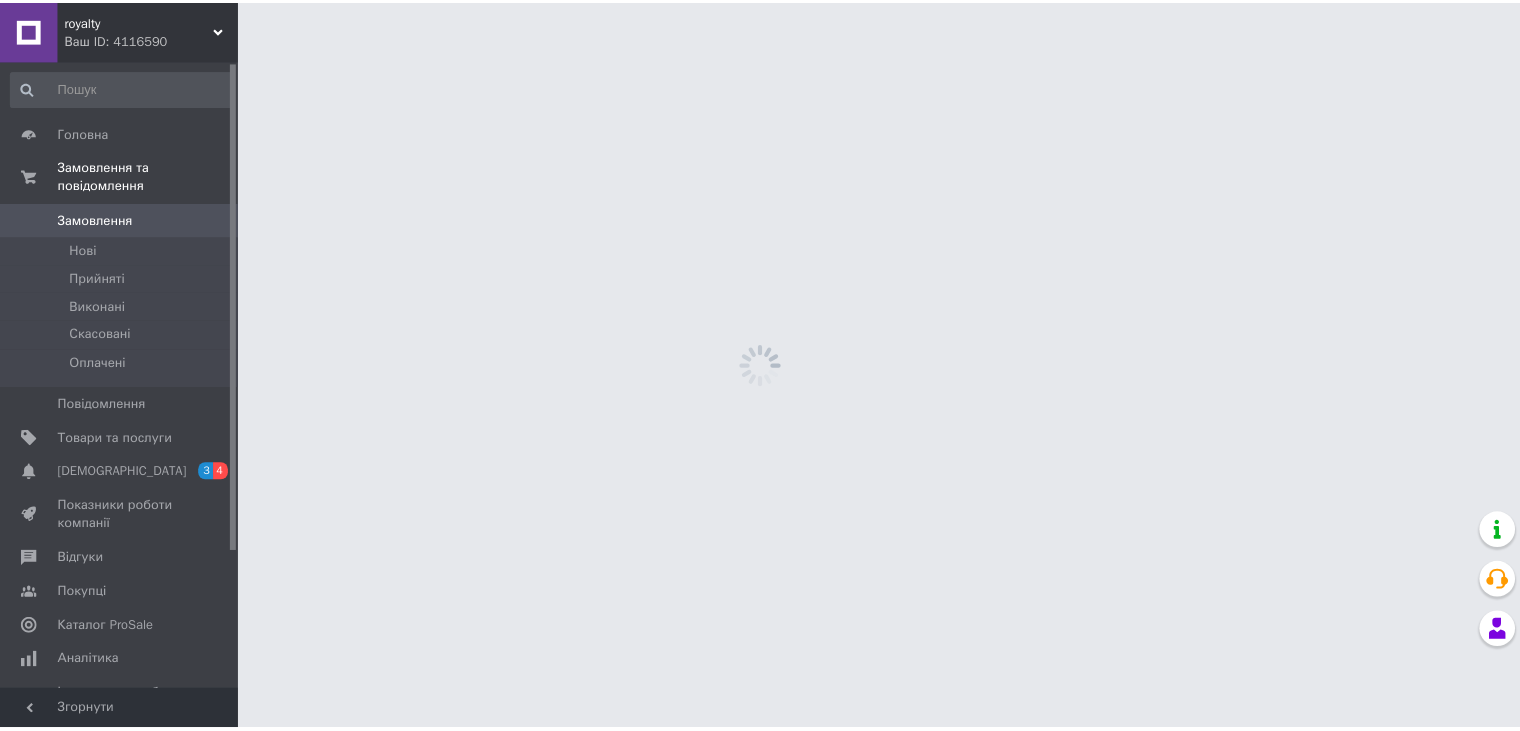scroll, scrollTop: 0, scrollLeft: 0, axis: both 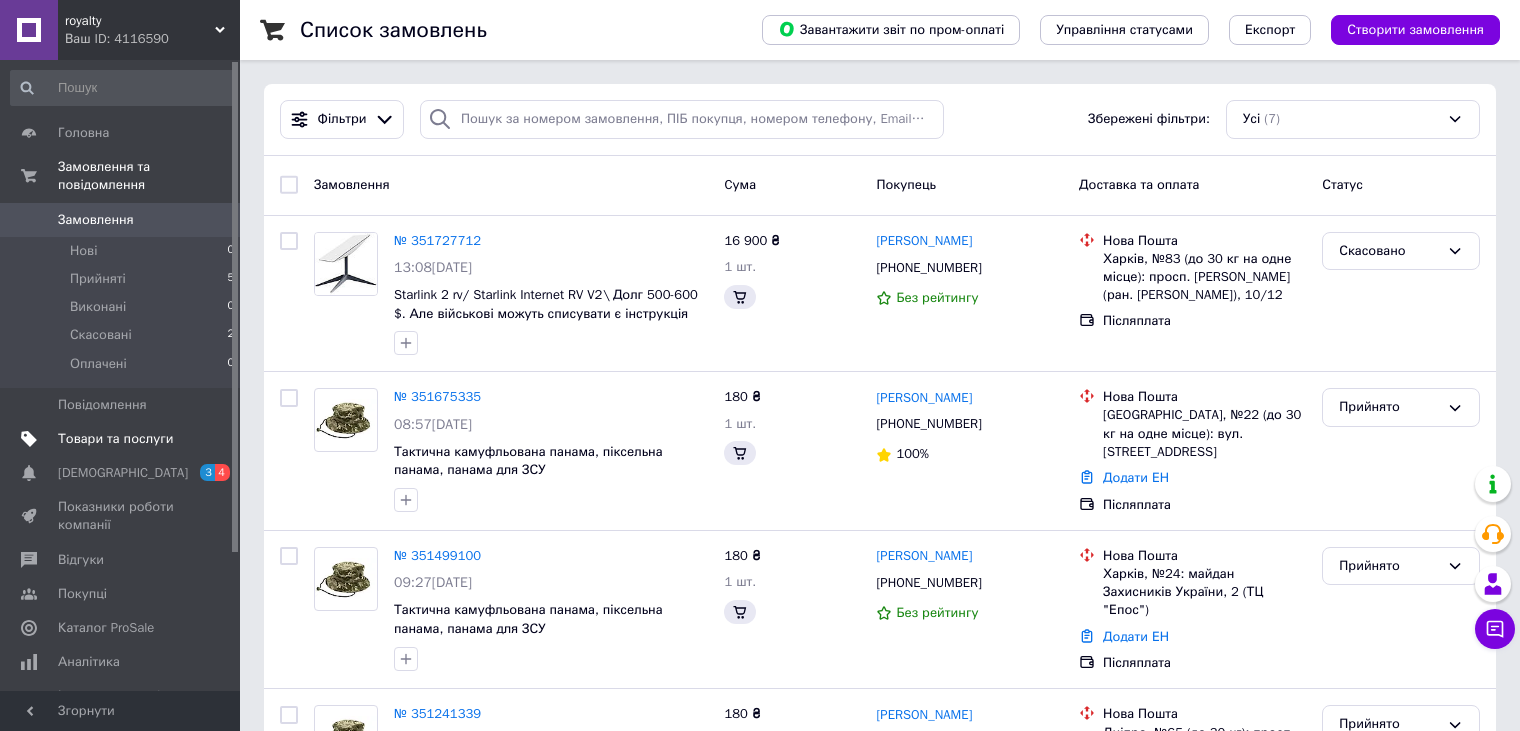 click on "Товари та послуги" at bounding box center (115, 439) 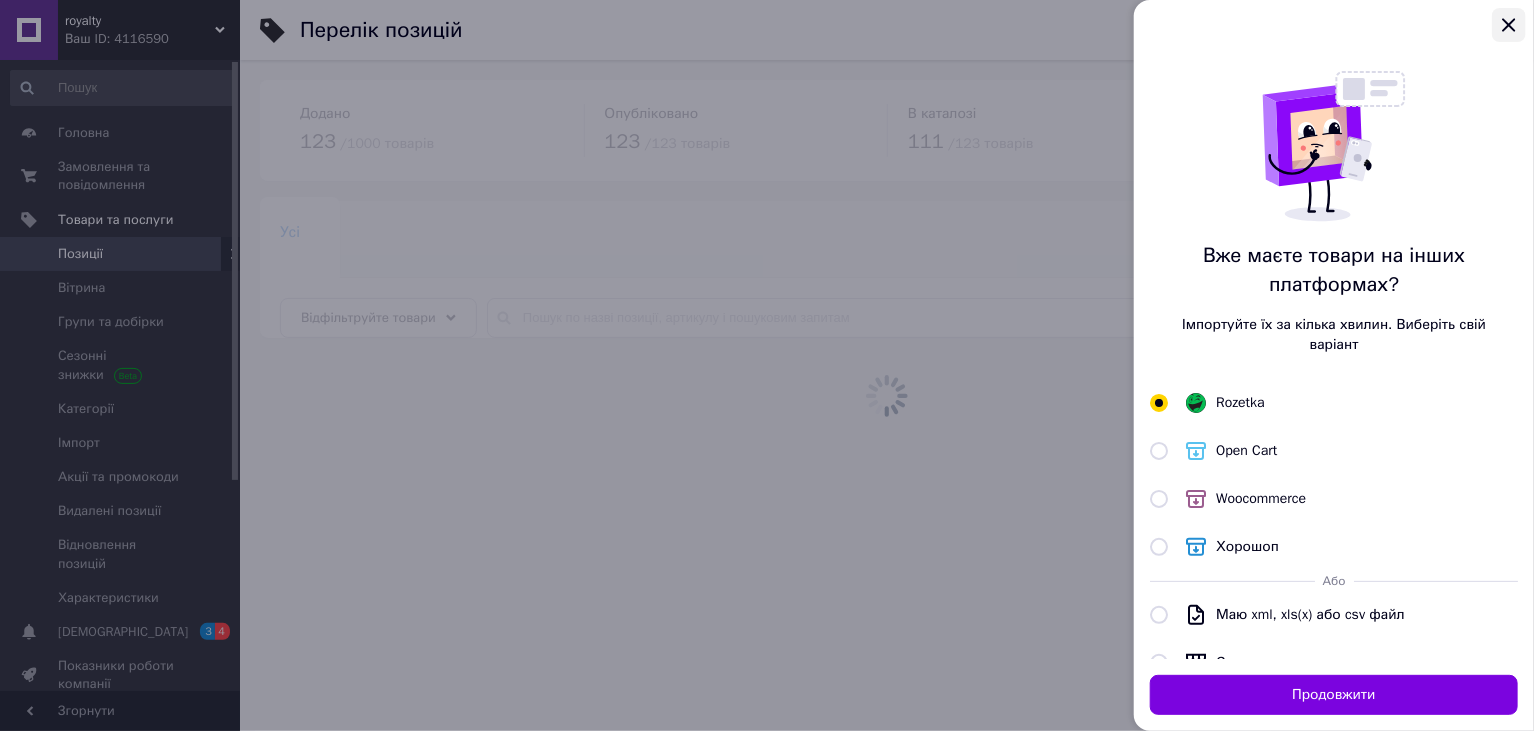 click 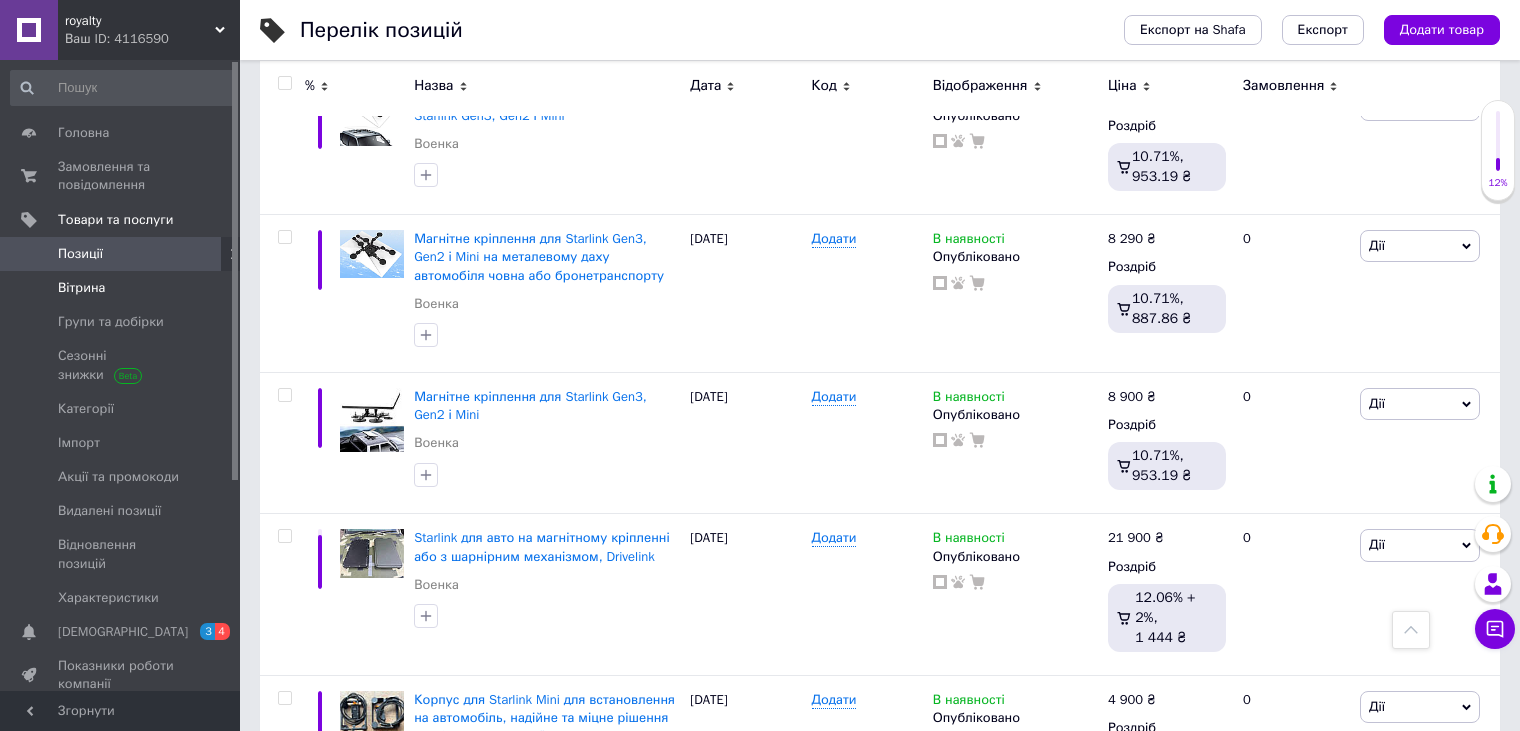 scroll, scrollTop: 3000, scrollLeft: 0, axis: vertical 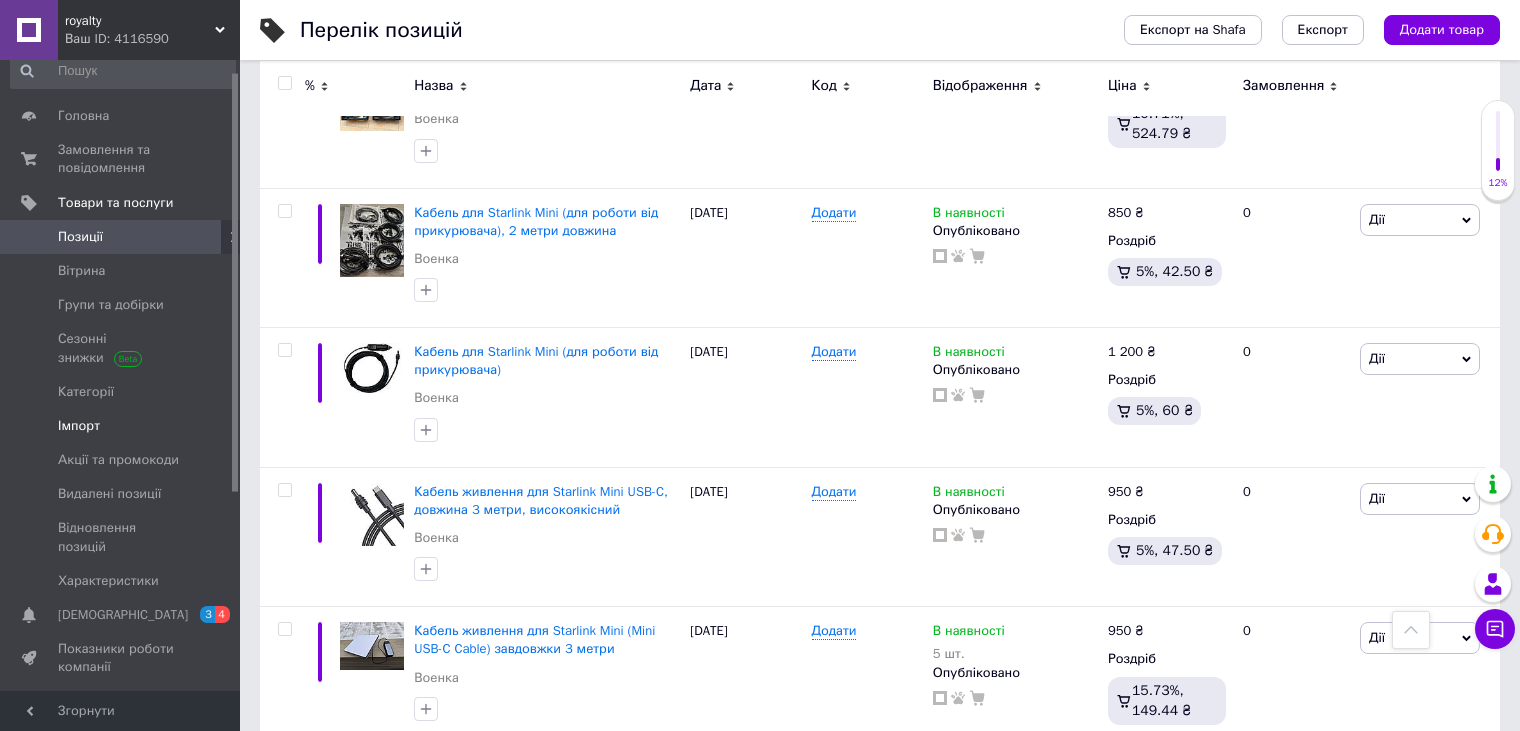 click on "Імпорт" at bounding box center [121, 426] 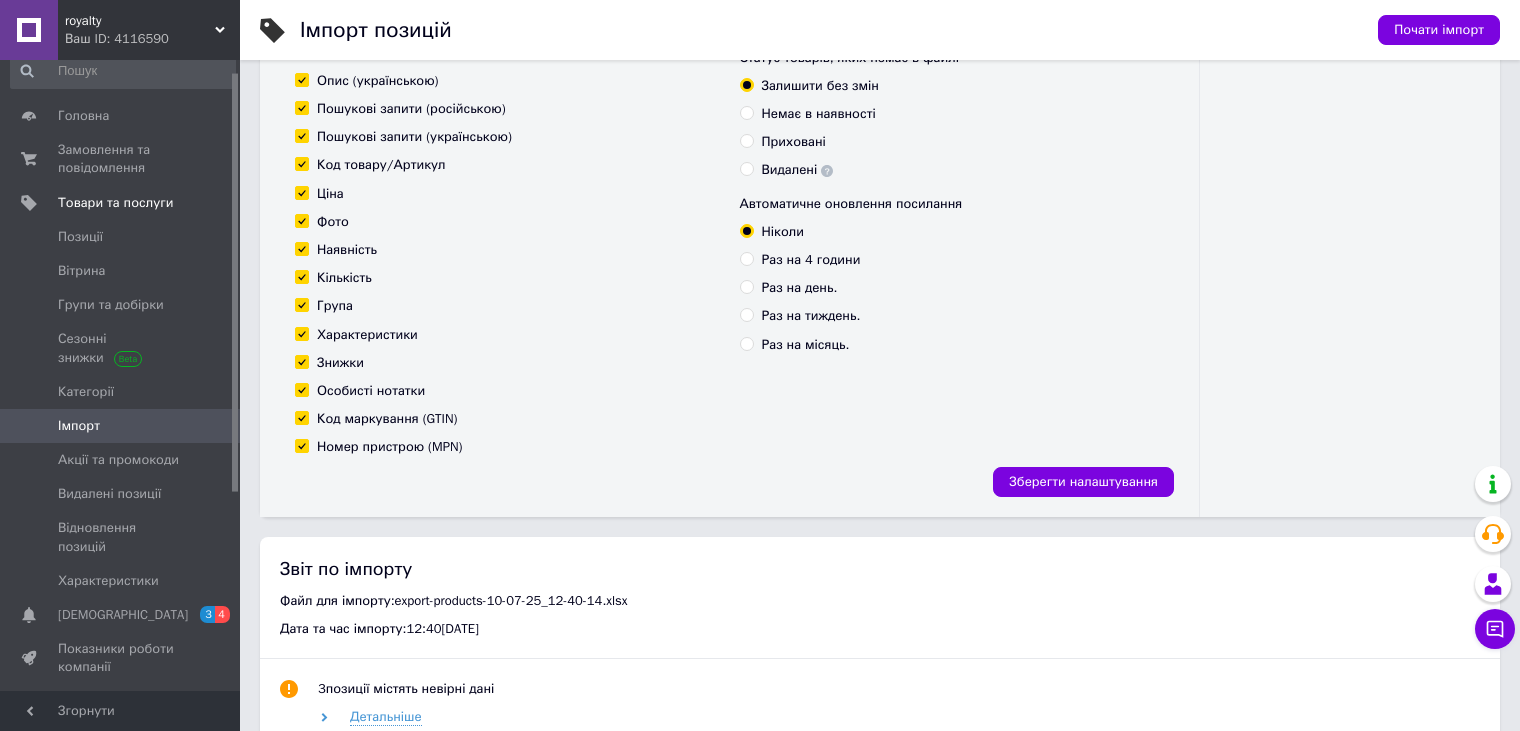 scroll, scrollTop: 0, scrollLeft: 0, axis: both 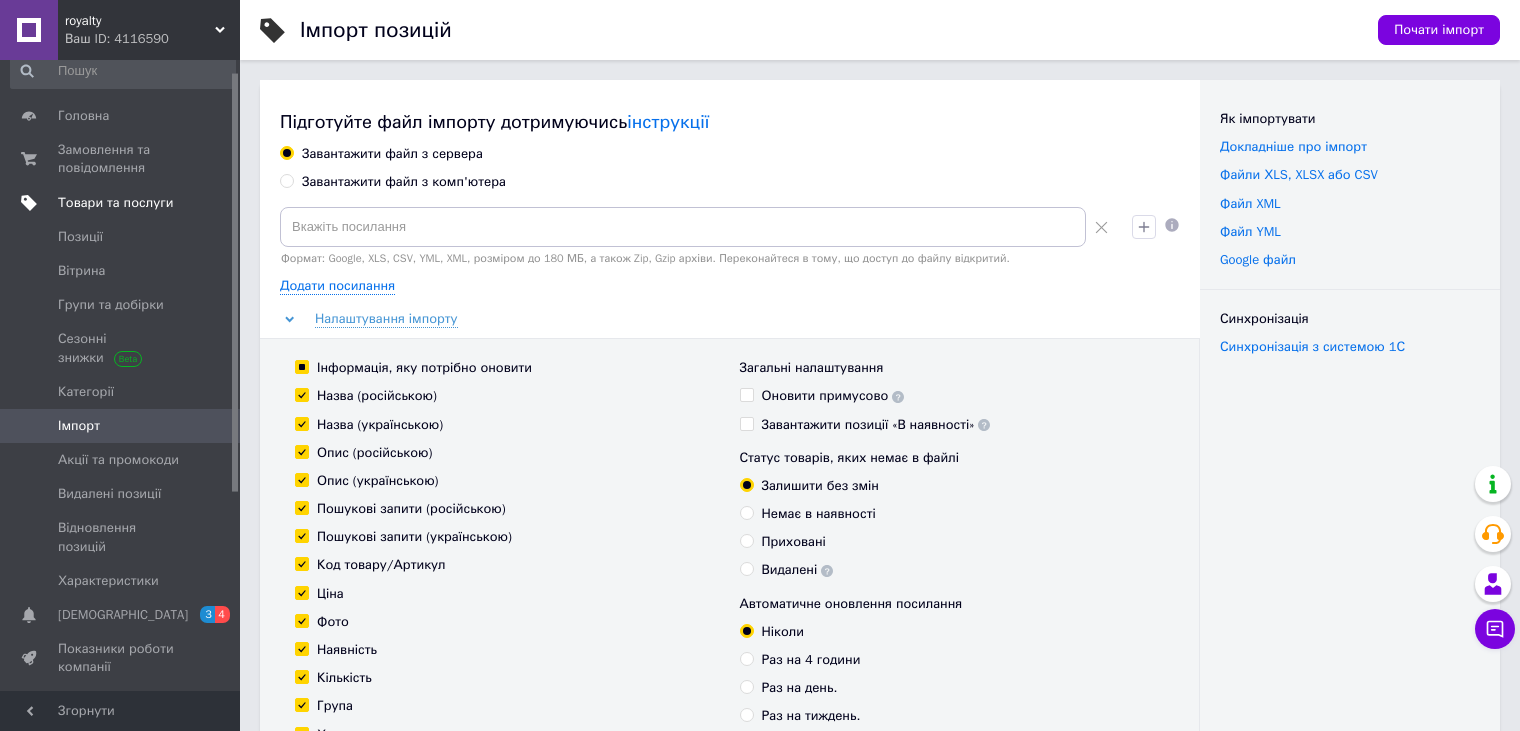 click on "Товари та послуги" at bounding box center (115, 203) 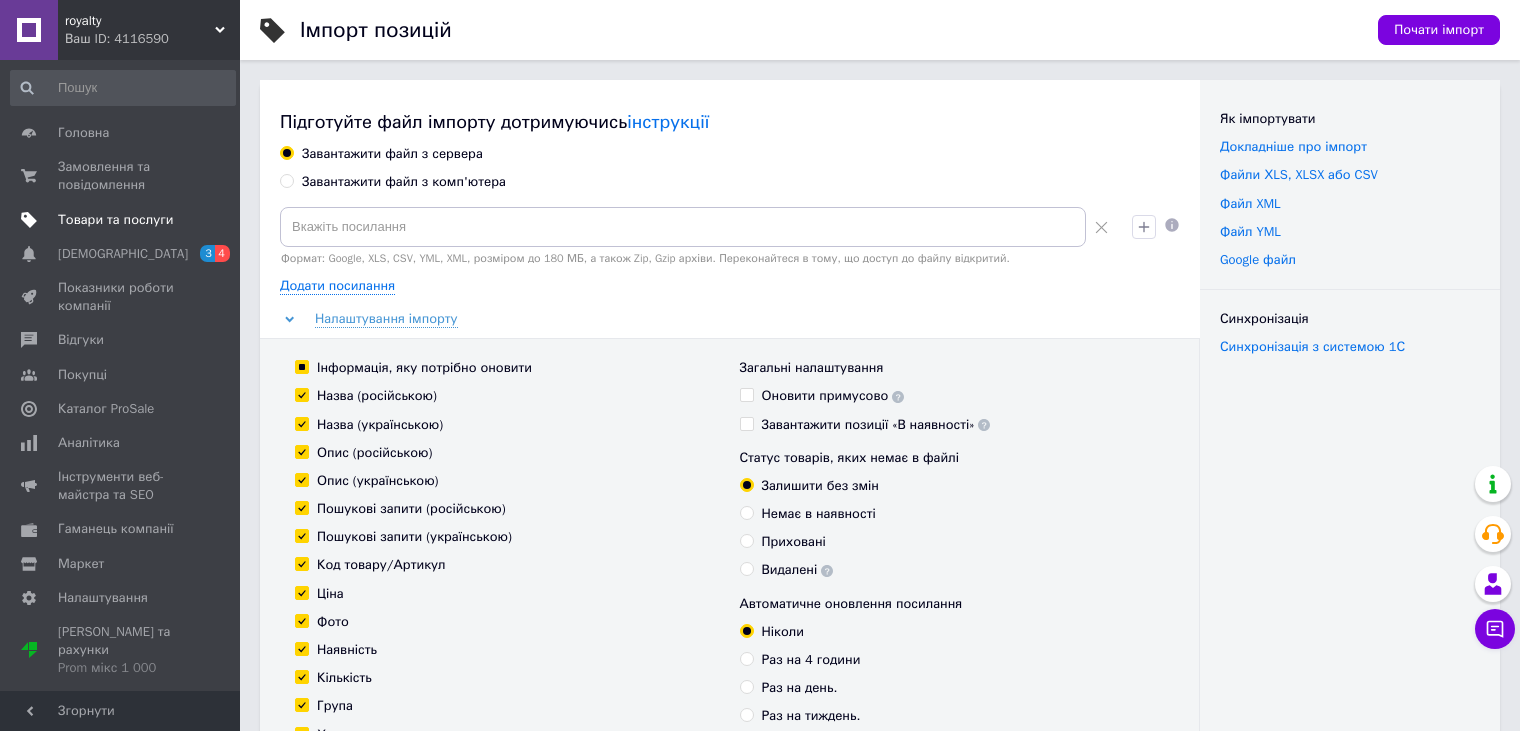 click on "Товари та послуги" at bounding box center (115, 220) 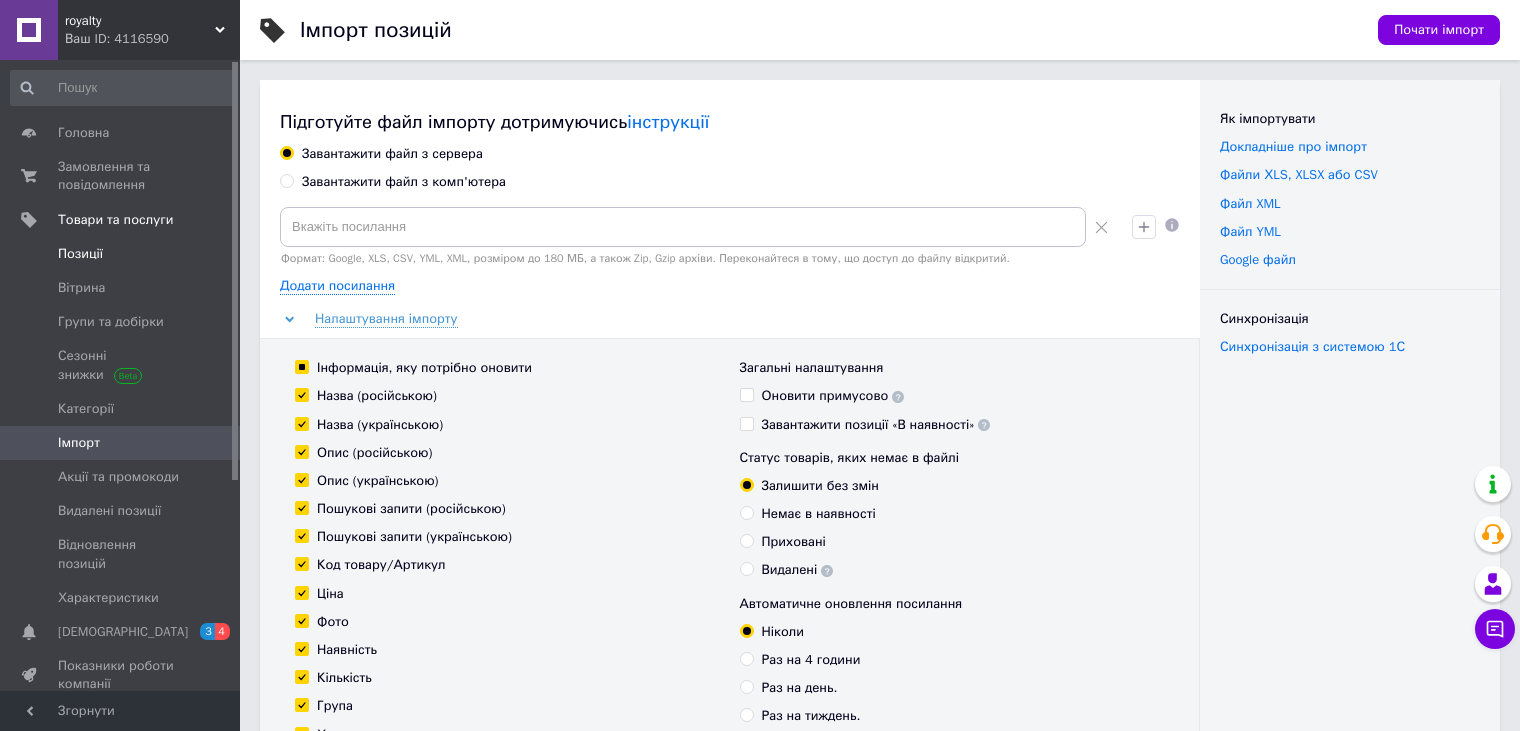 click on "Позиції" at bounding box center (121, 254) 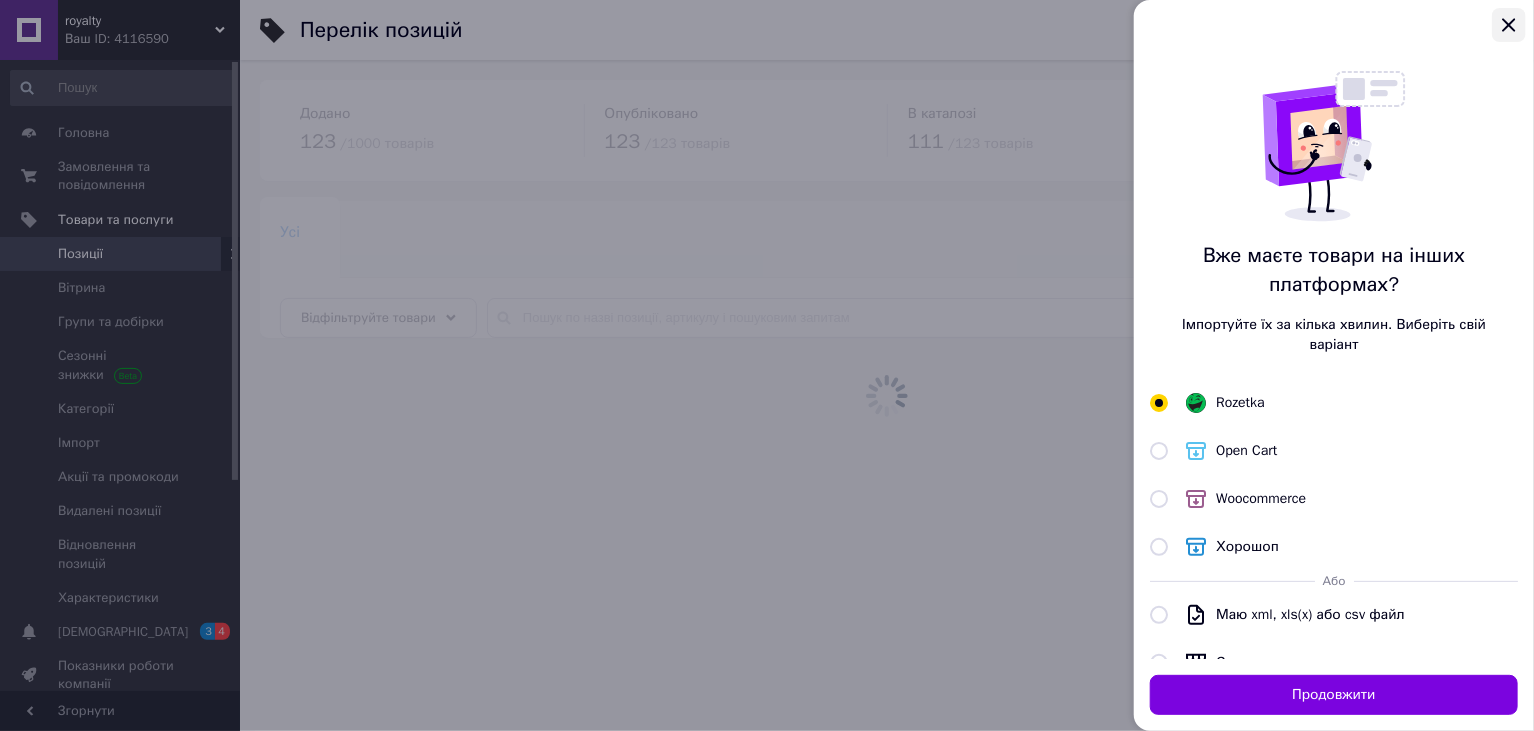 click 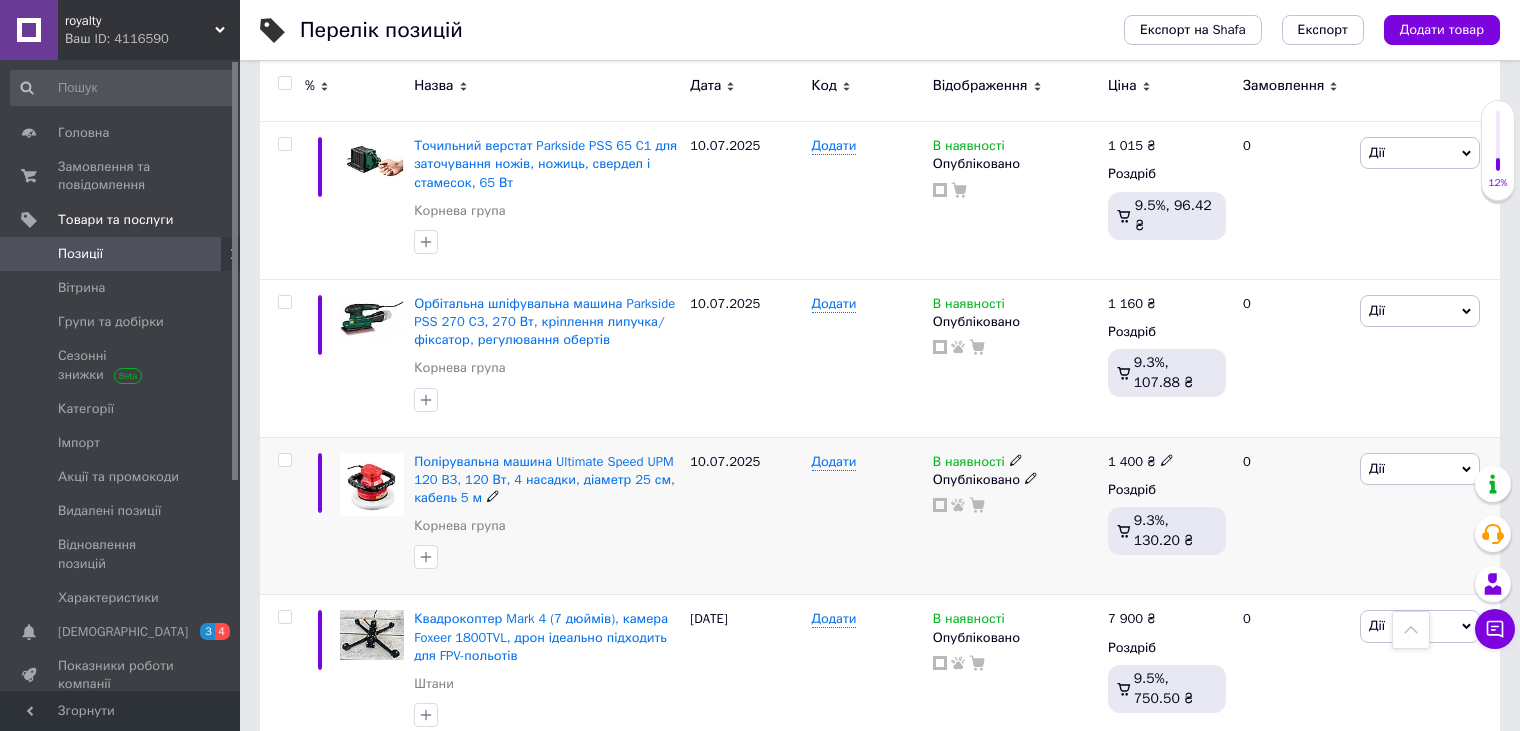 scroll, scrollTop: 2000, scrollLeft: 0, axis: vertical 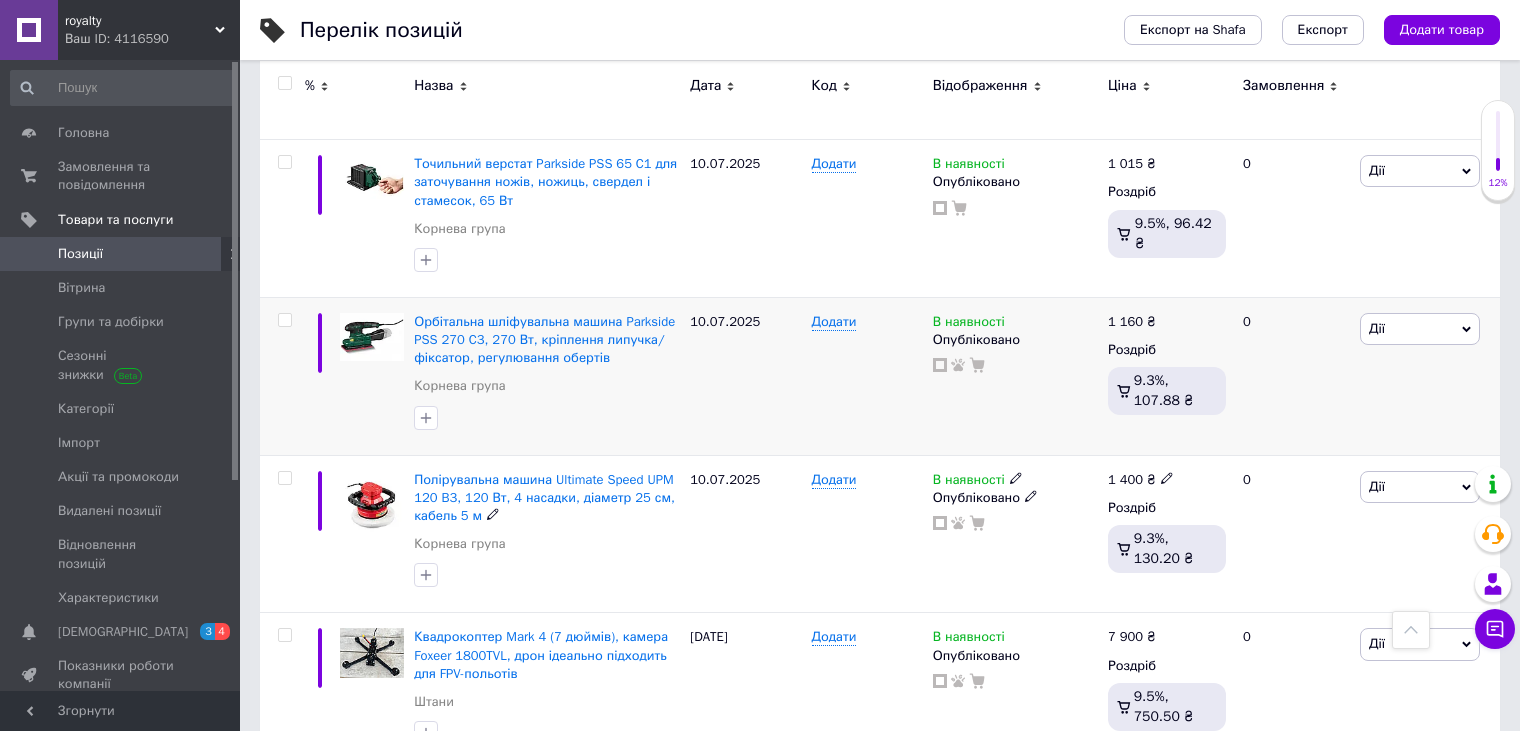 drag, startPoint x: 286, startPoint y: 460, endPoint x: 295, endPoint y: 358, distance: 102.396286 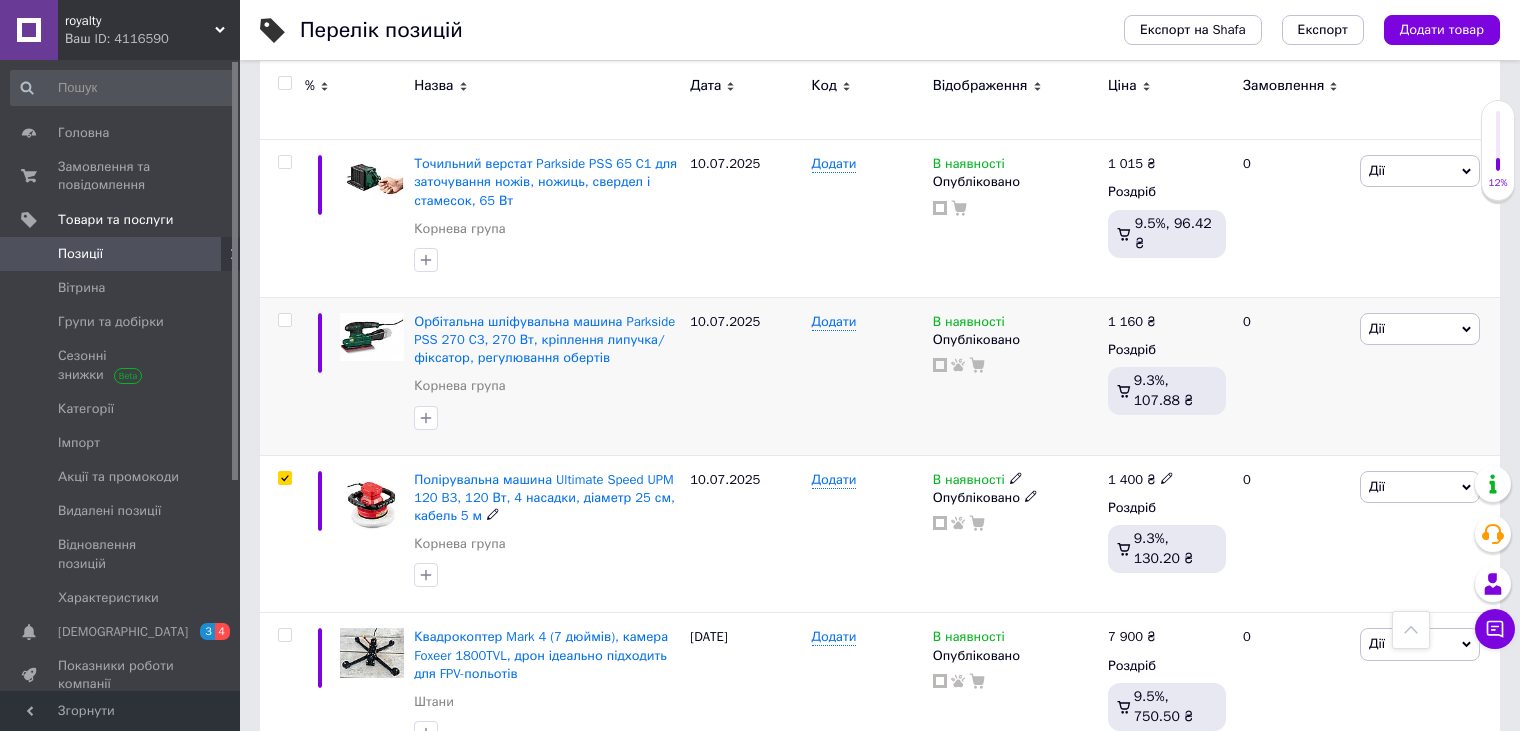 checkbox on "true" 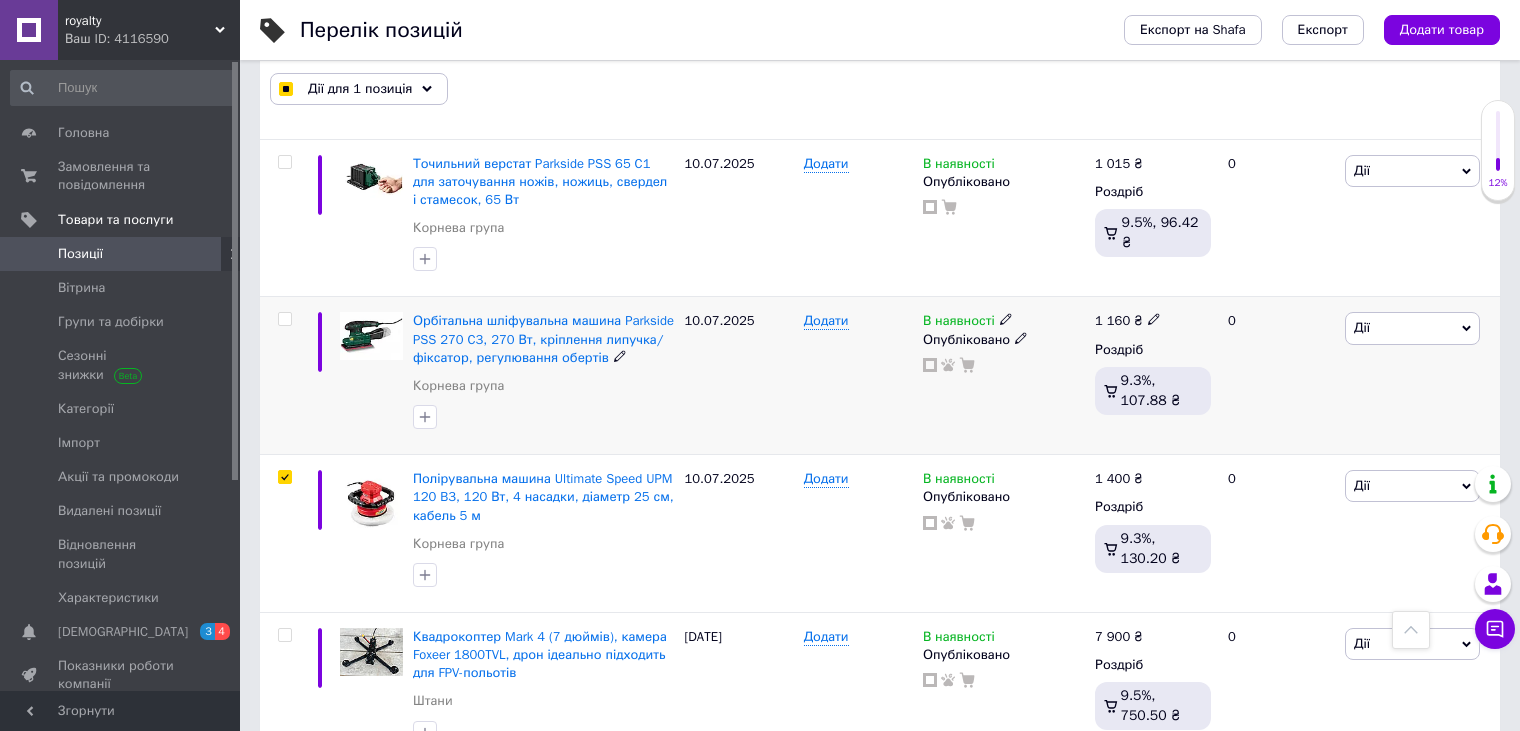 scroll, scrollTop: 1999, scrollLeft: 0, axis: vertical 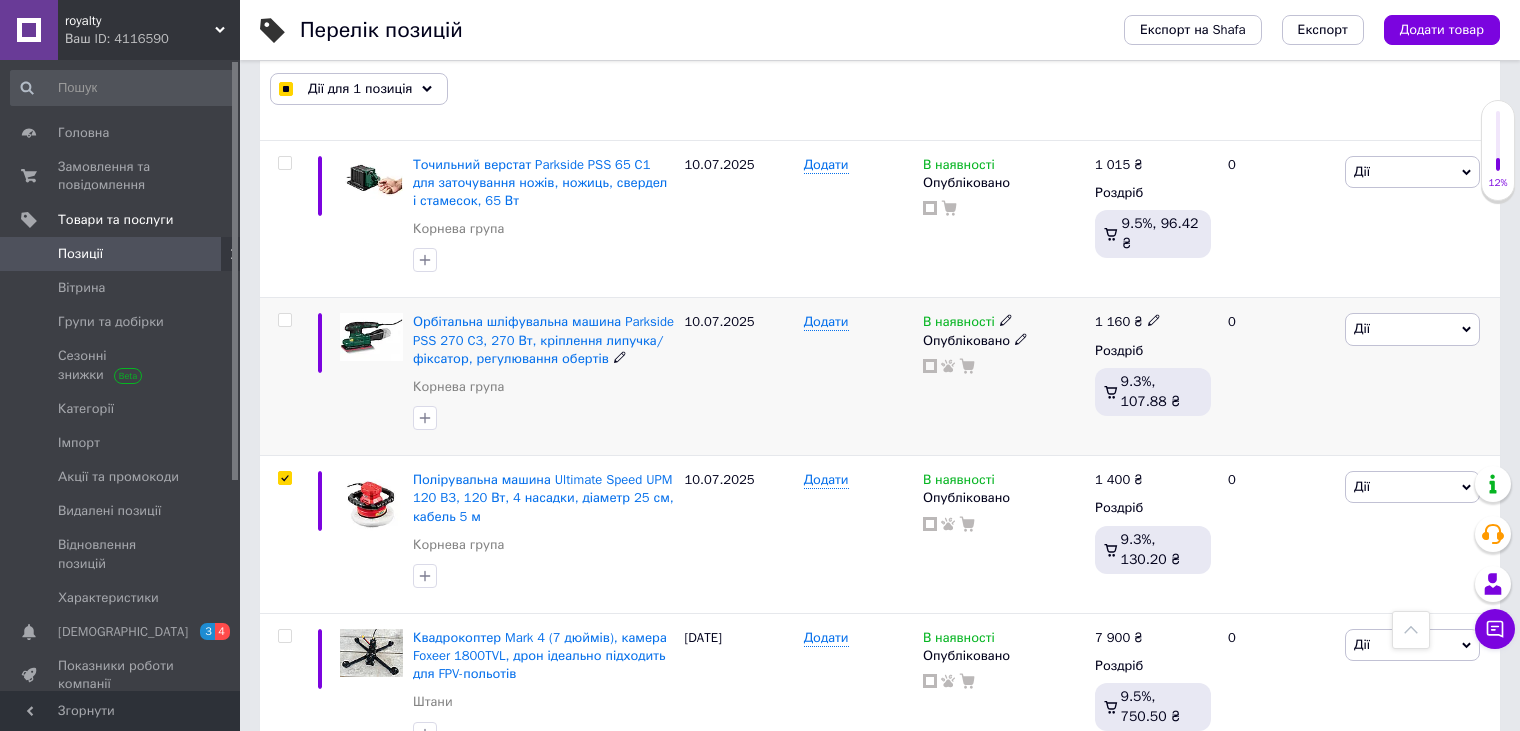 click at bounding box center [284, 320] 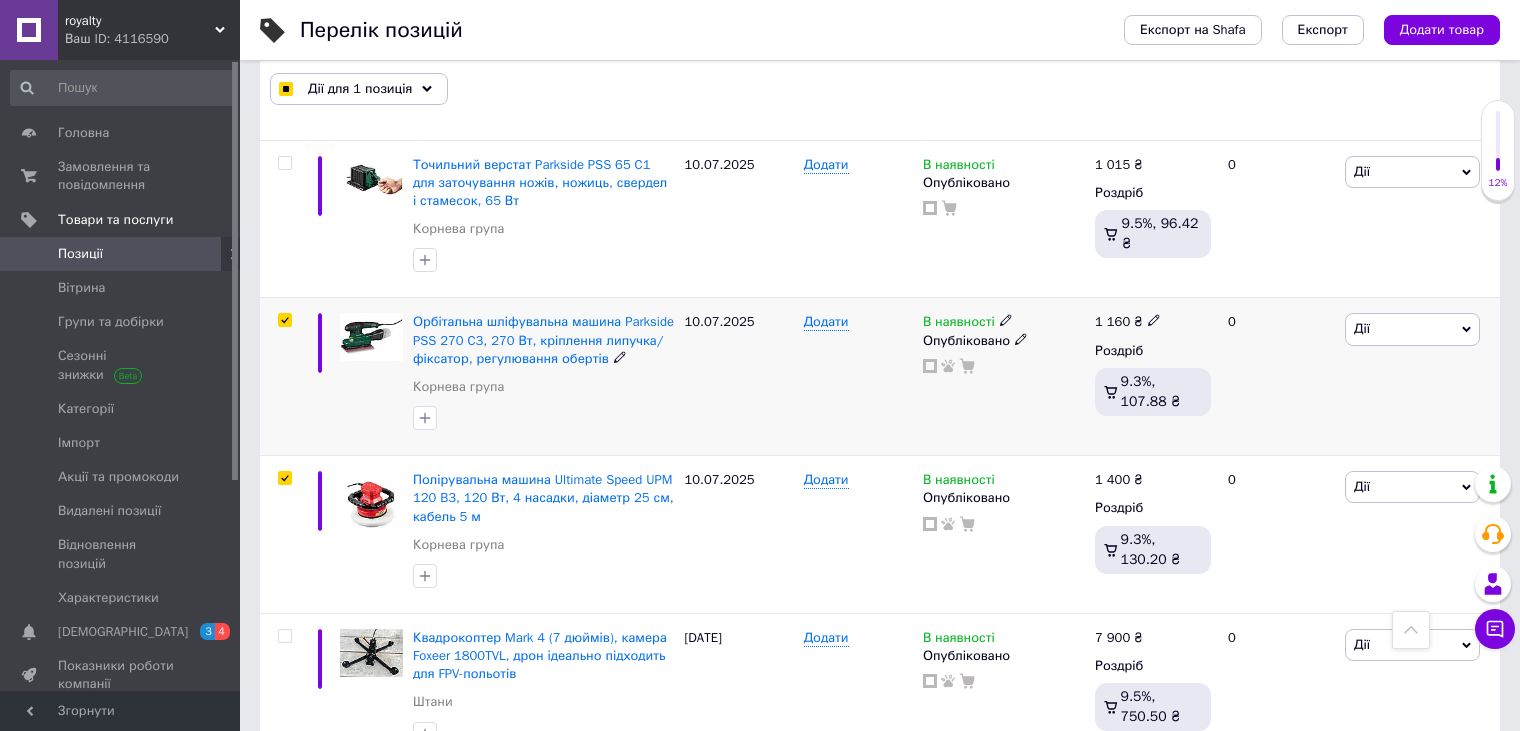 checkbox on "true" 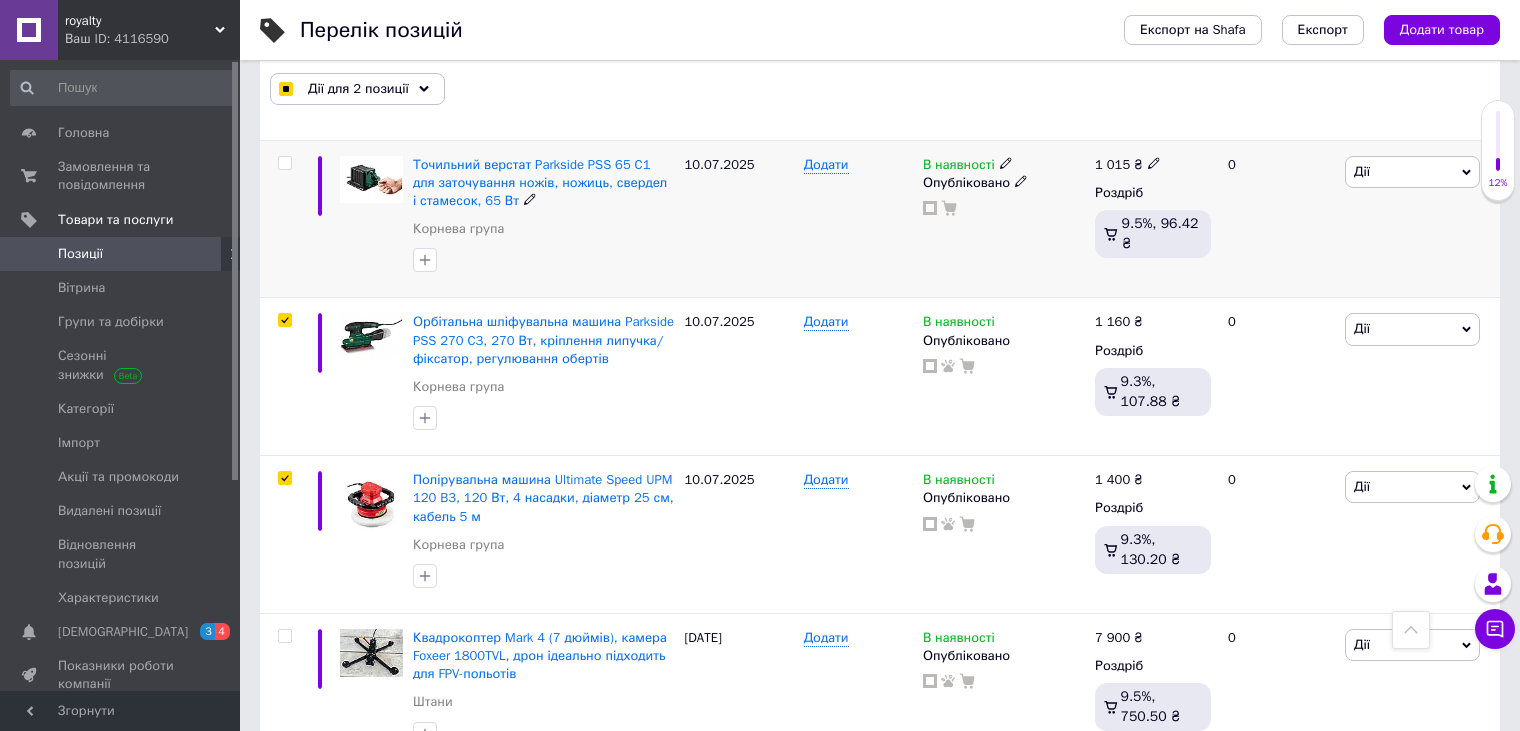 click at bounding box center [284, 163] 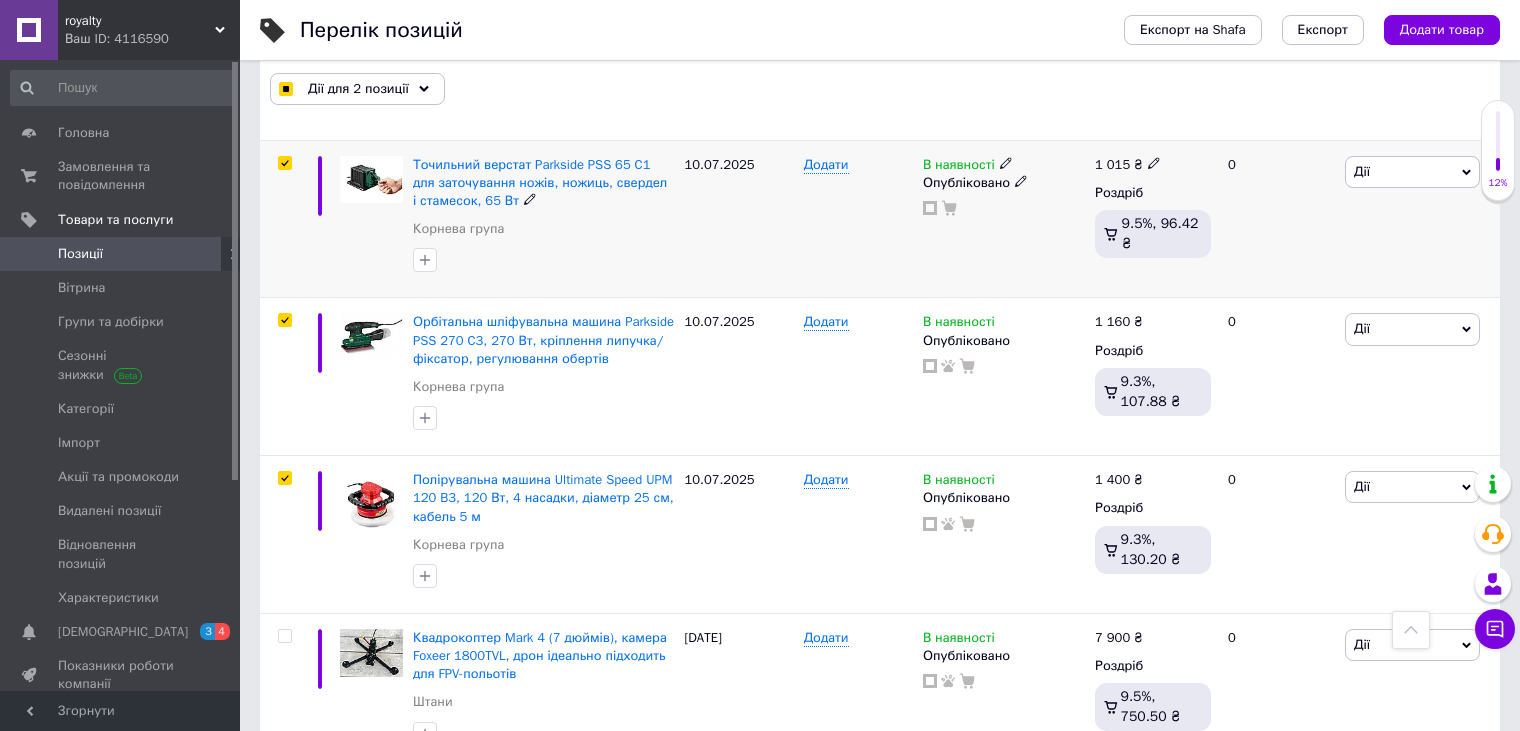 checkbox on "true" 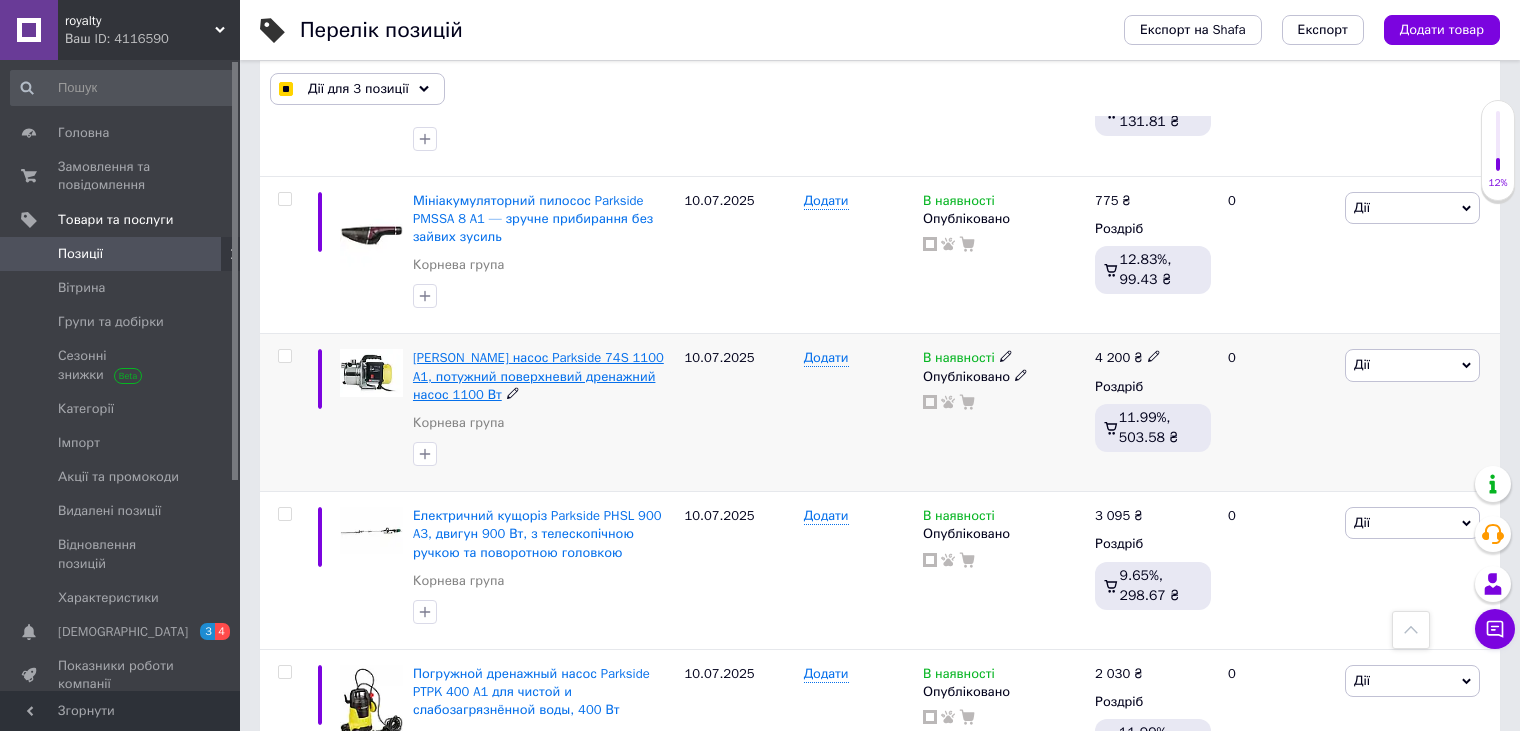 scroll, scrollTop: 1299, scrollLeft: 0, axis: vertical 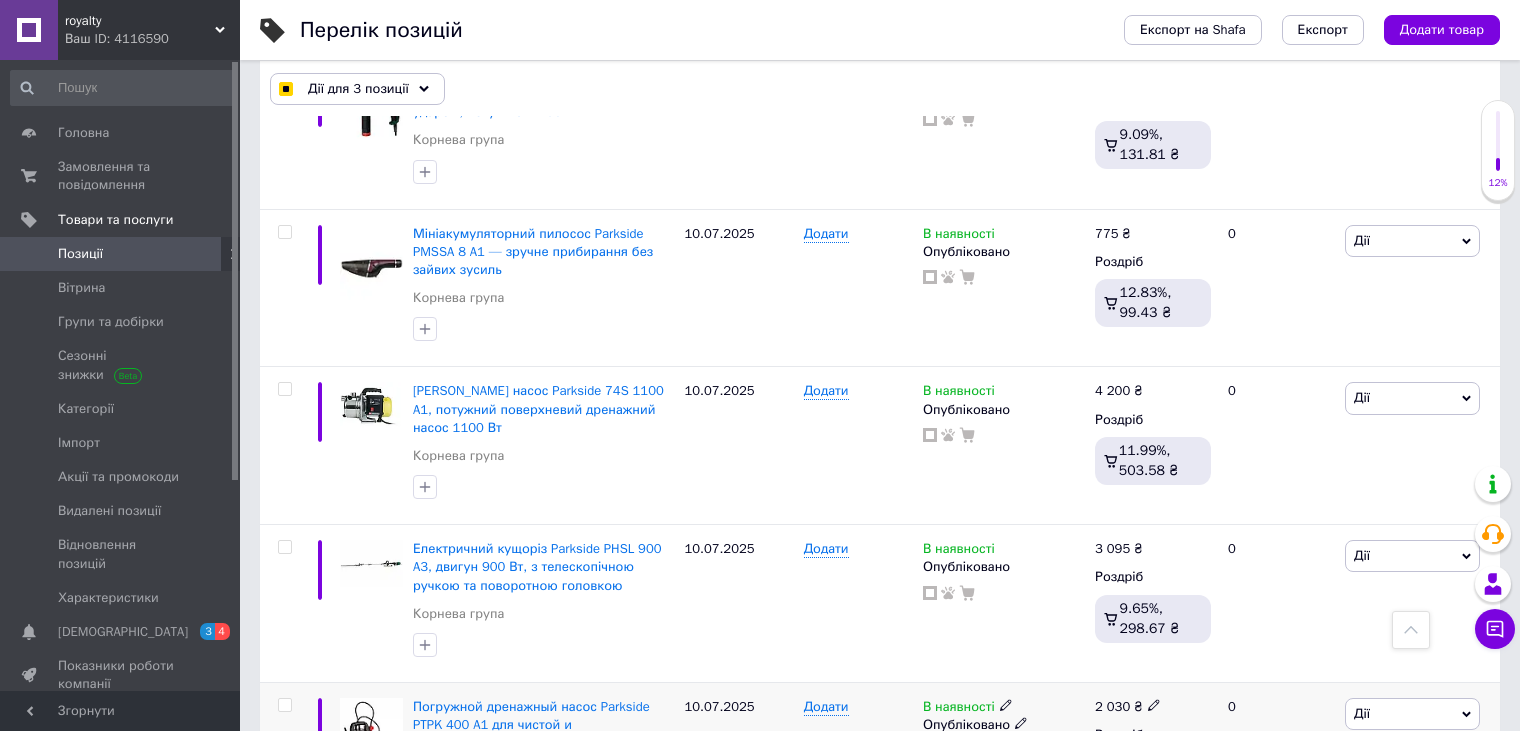 click at bounding box center (284, 705) 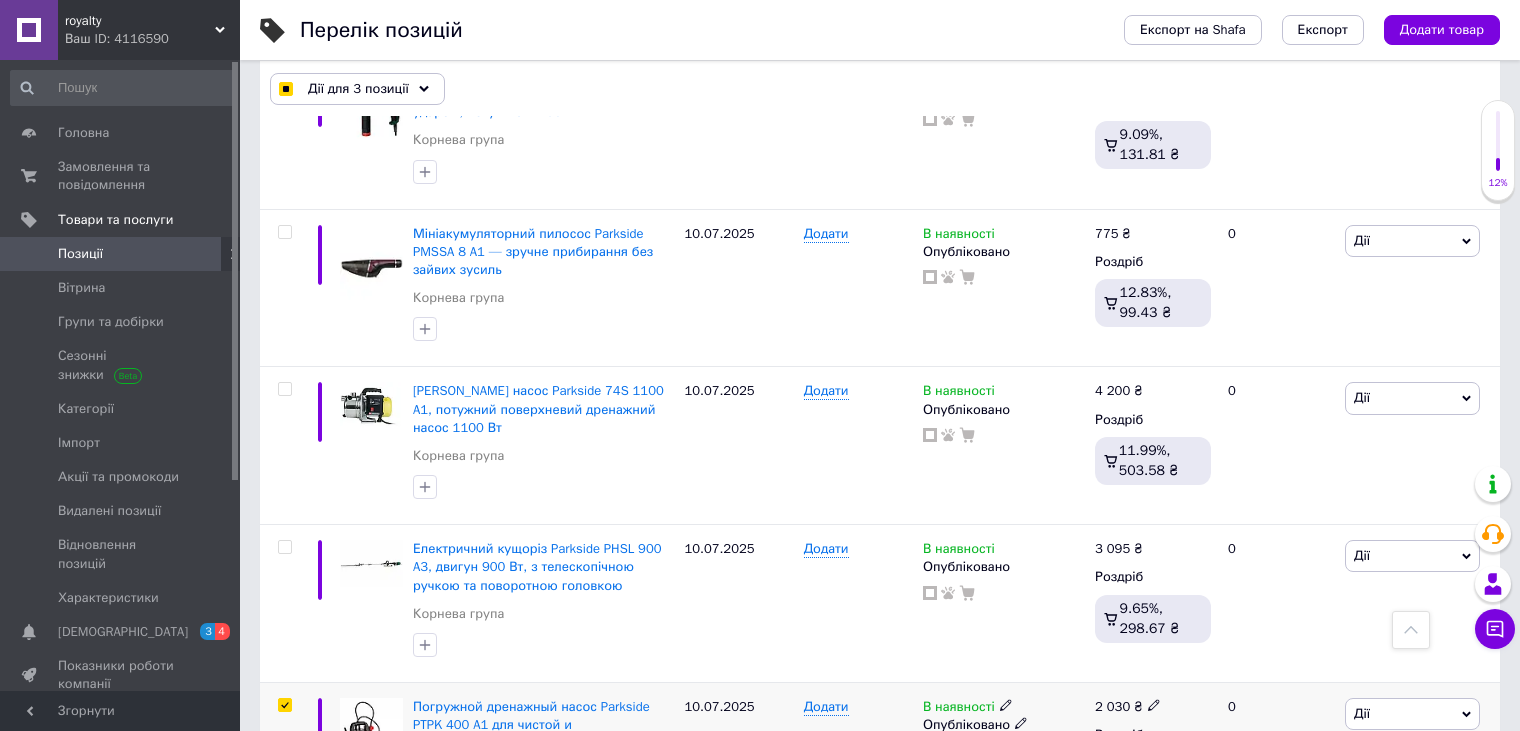 checkbox on "true" 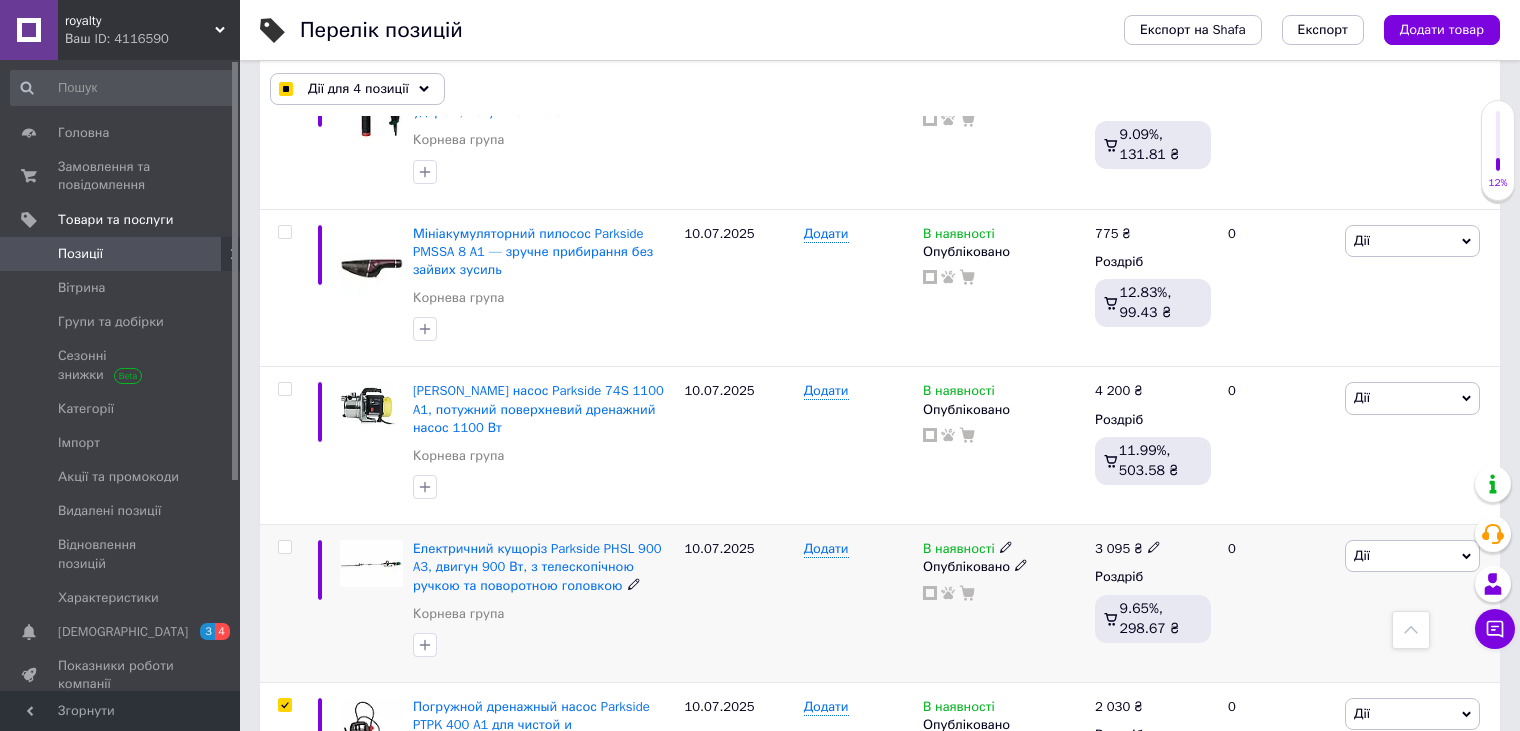 click at bounding box center (284, 547) 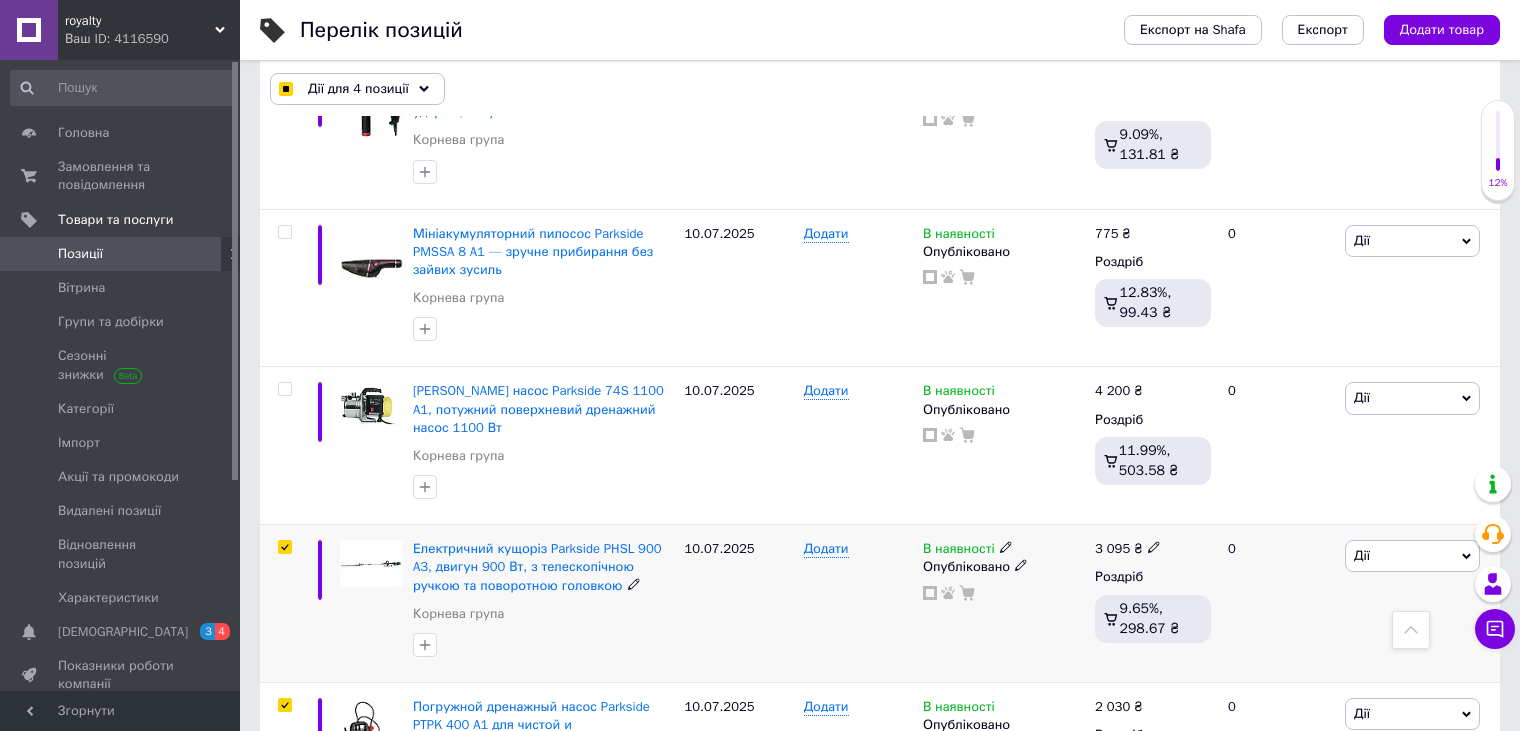 checkbox on "true" 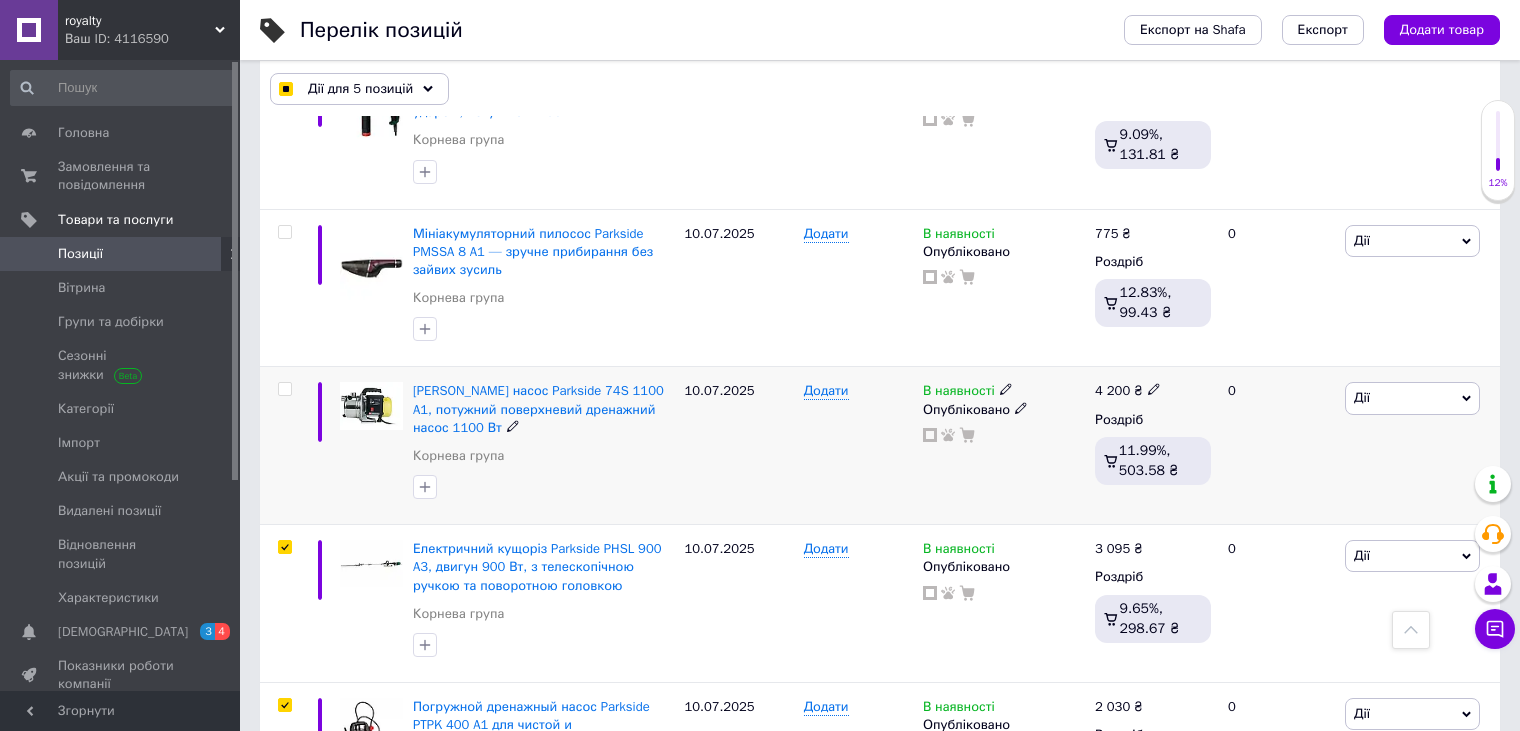 click at bounding box center [284, 389] 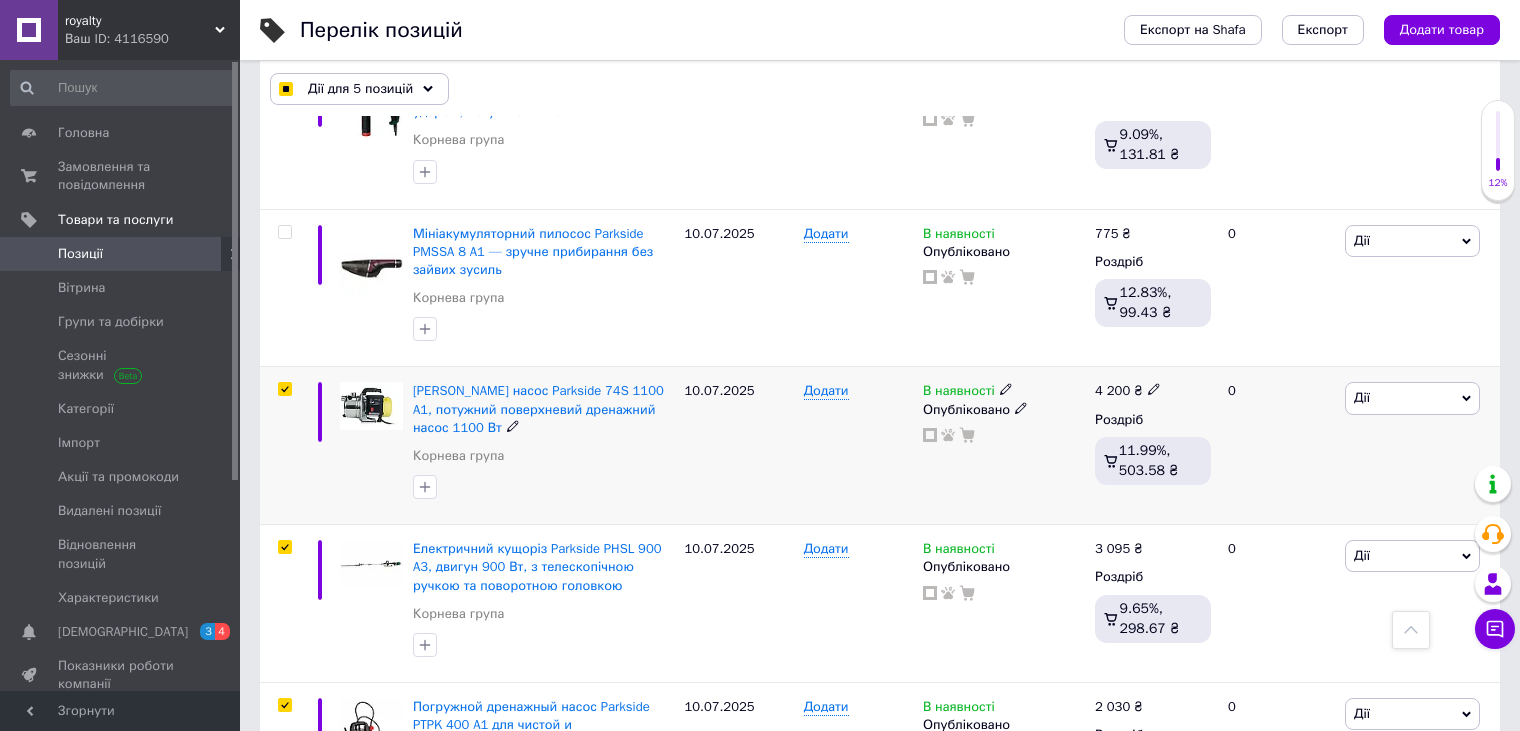checkbox on "true" 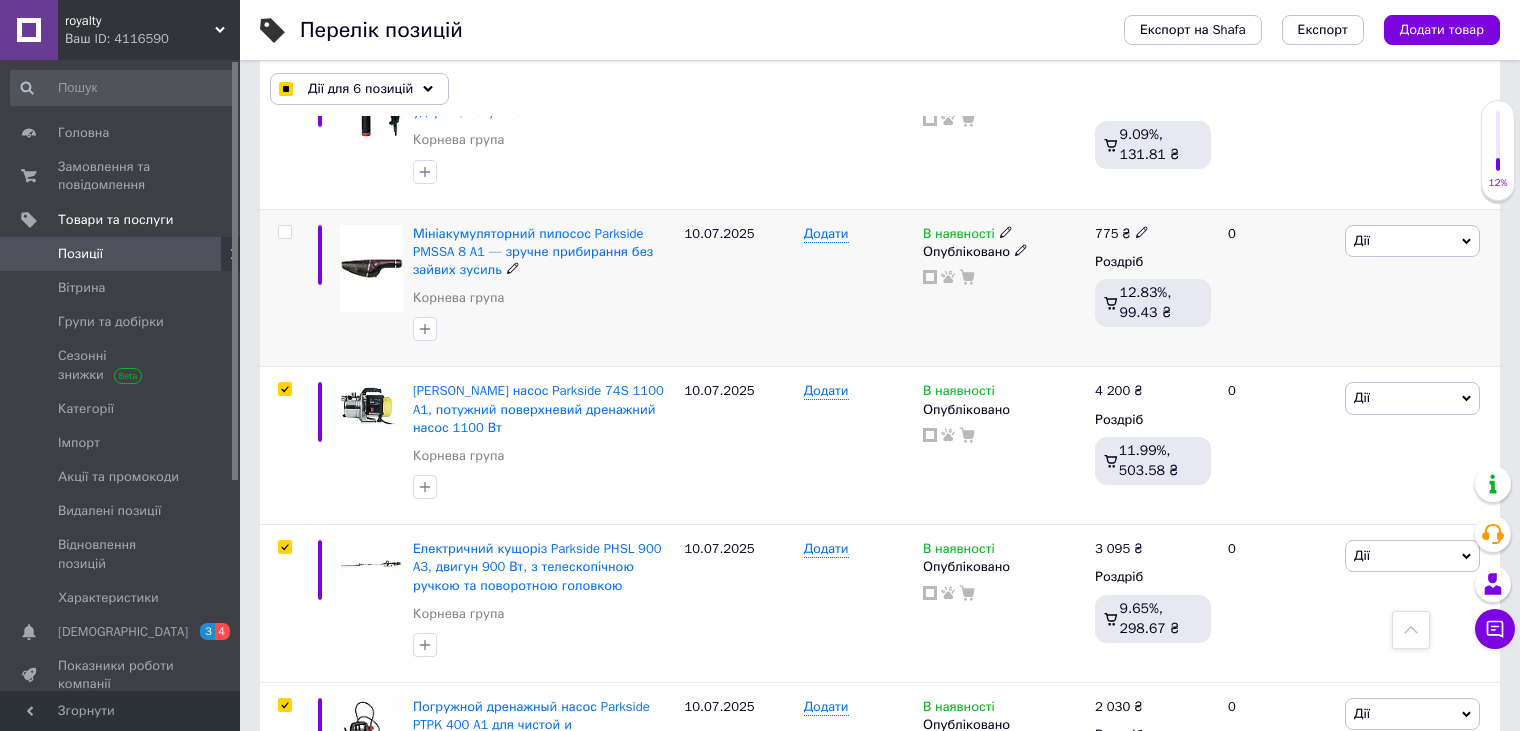 click at bounding box center [284, 232] 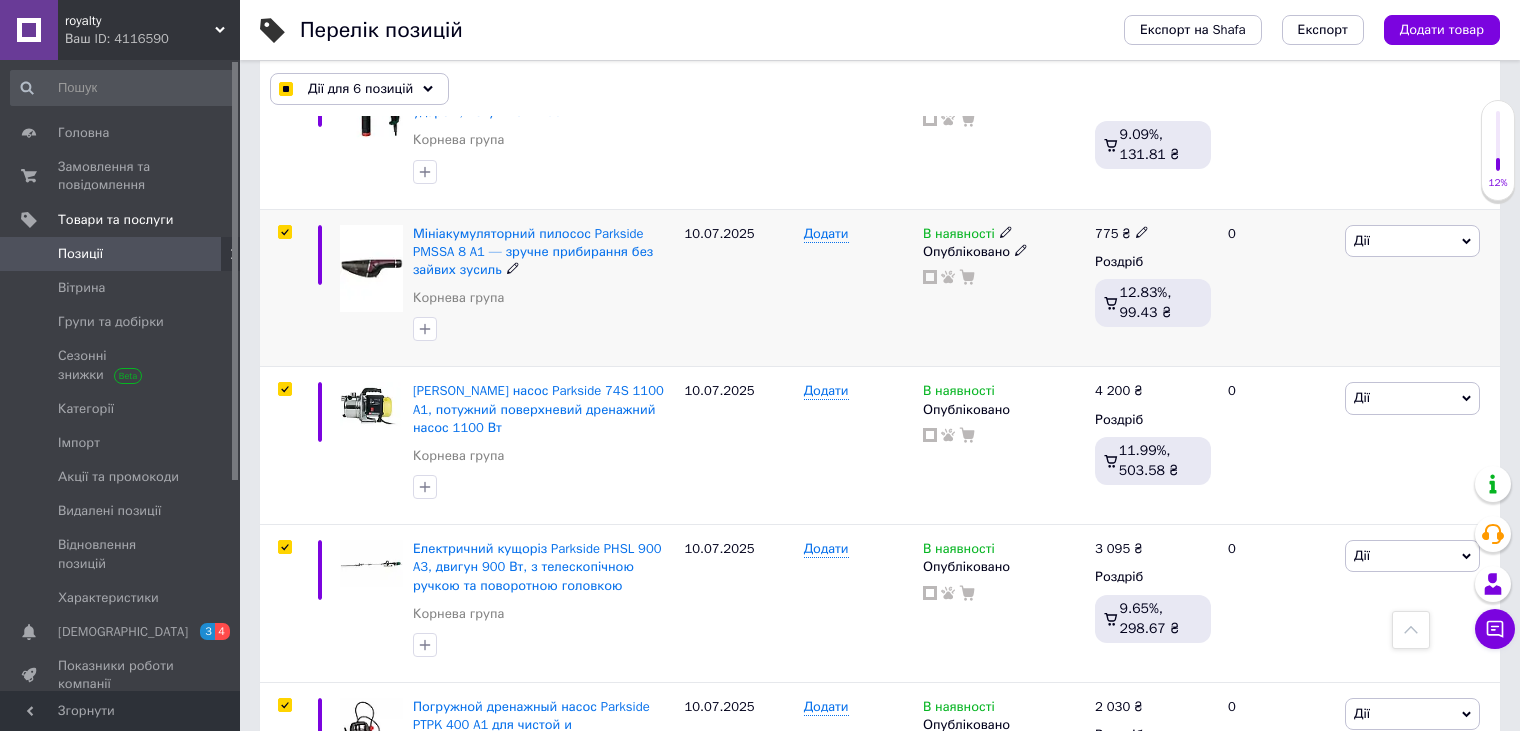 checkbox on "true" 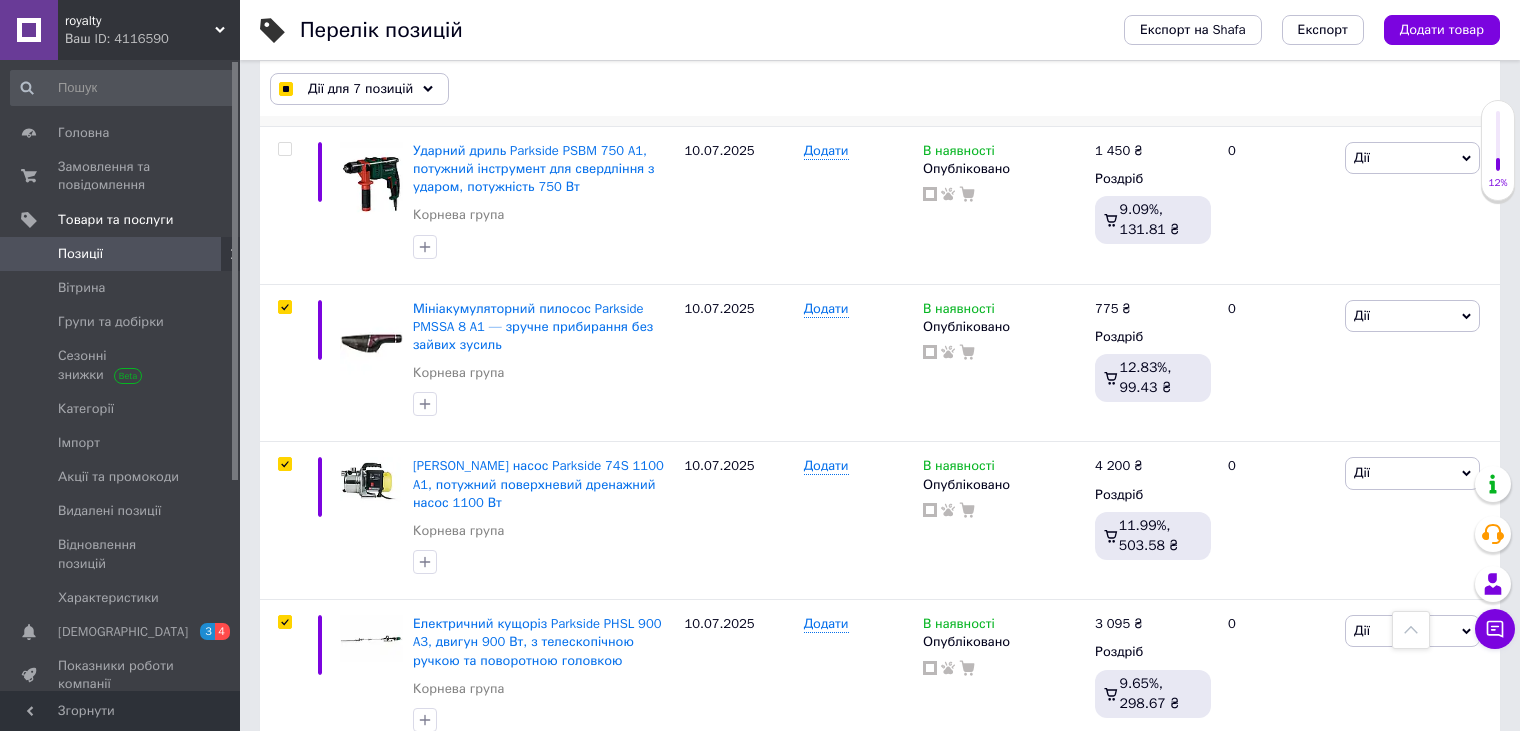 scroll, scrollTop: 899, scrollLeft: 0, axis: vertical 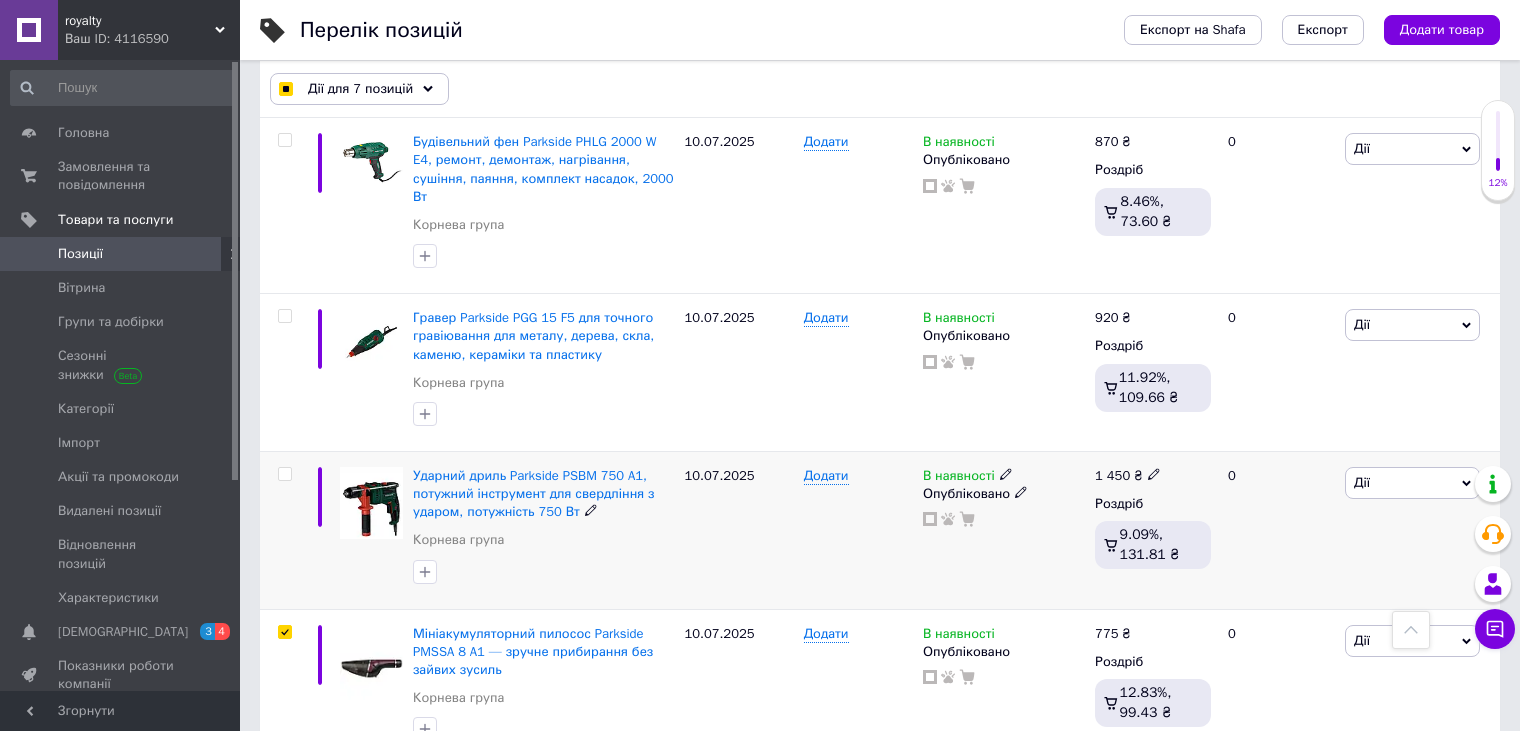 click at bounding box center [284, 474] 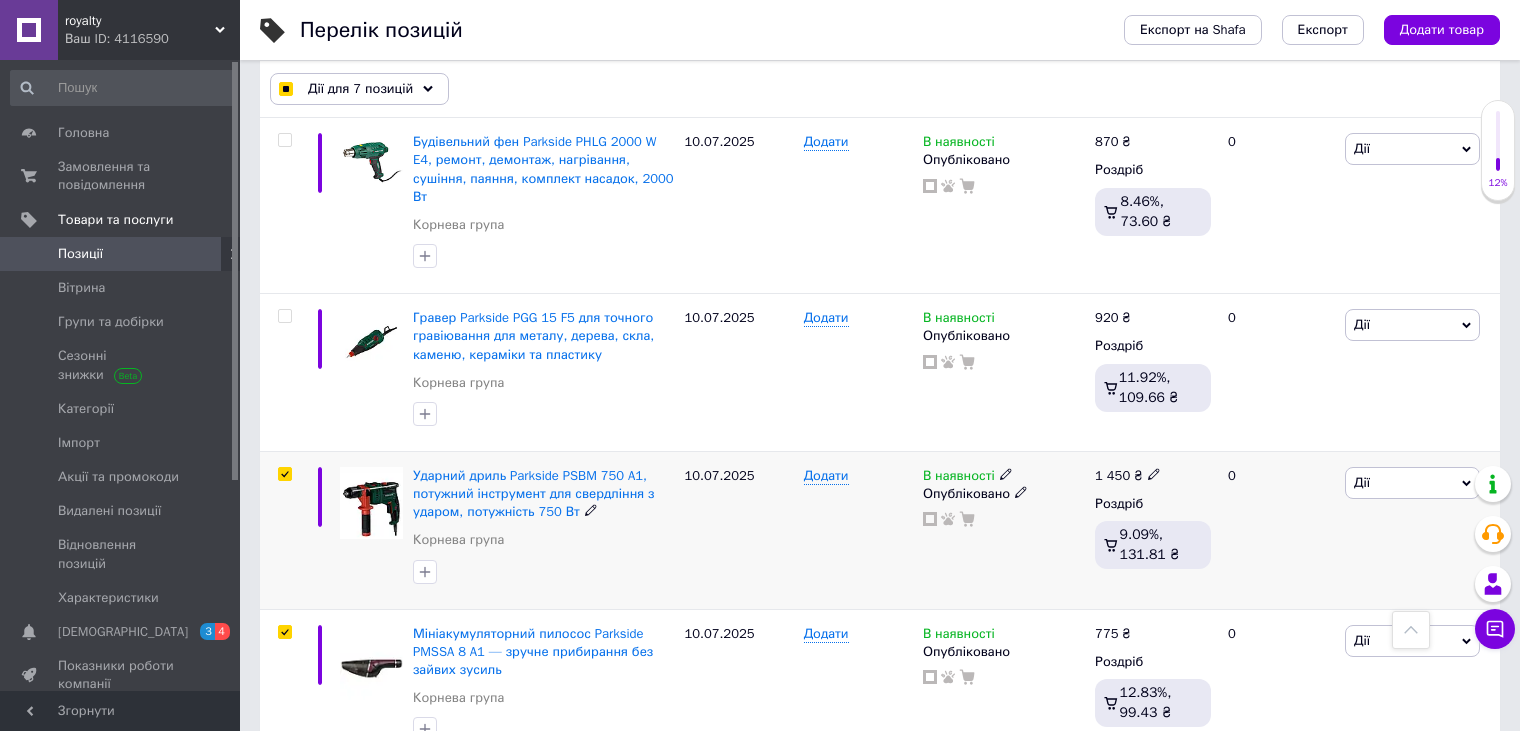 checkbox on "true" 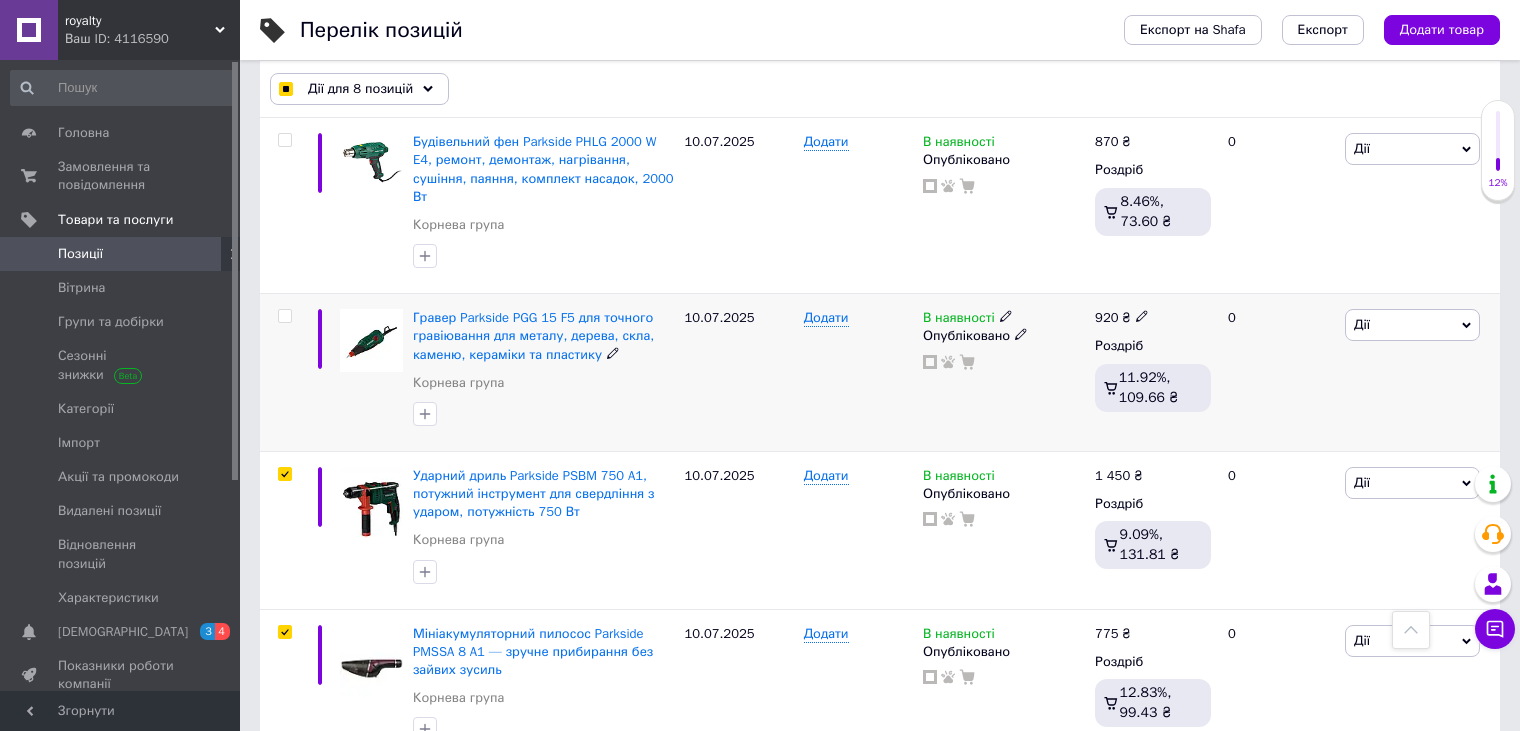 click at bounding box center (284, 316) 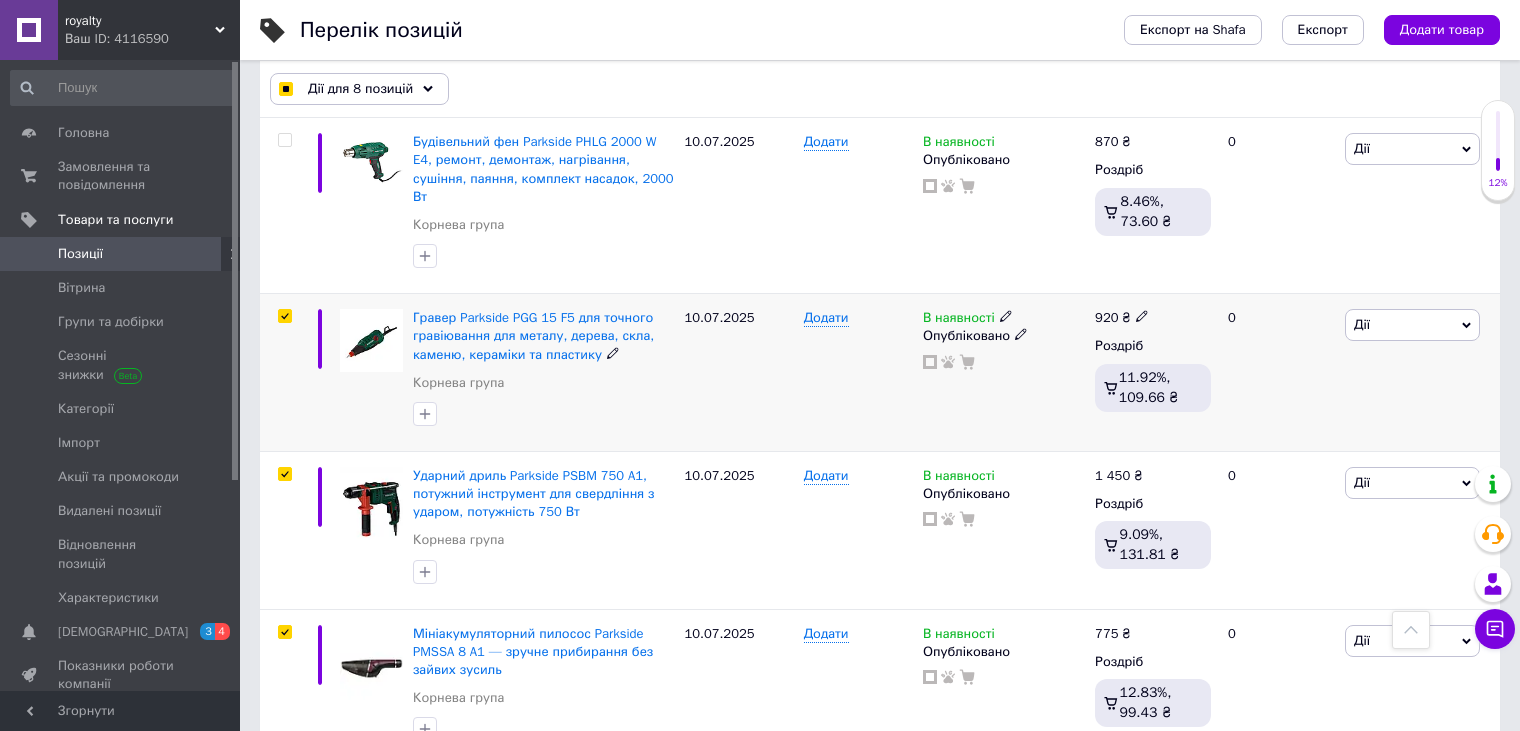checkbox on "true" 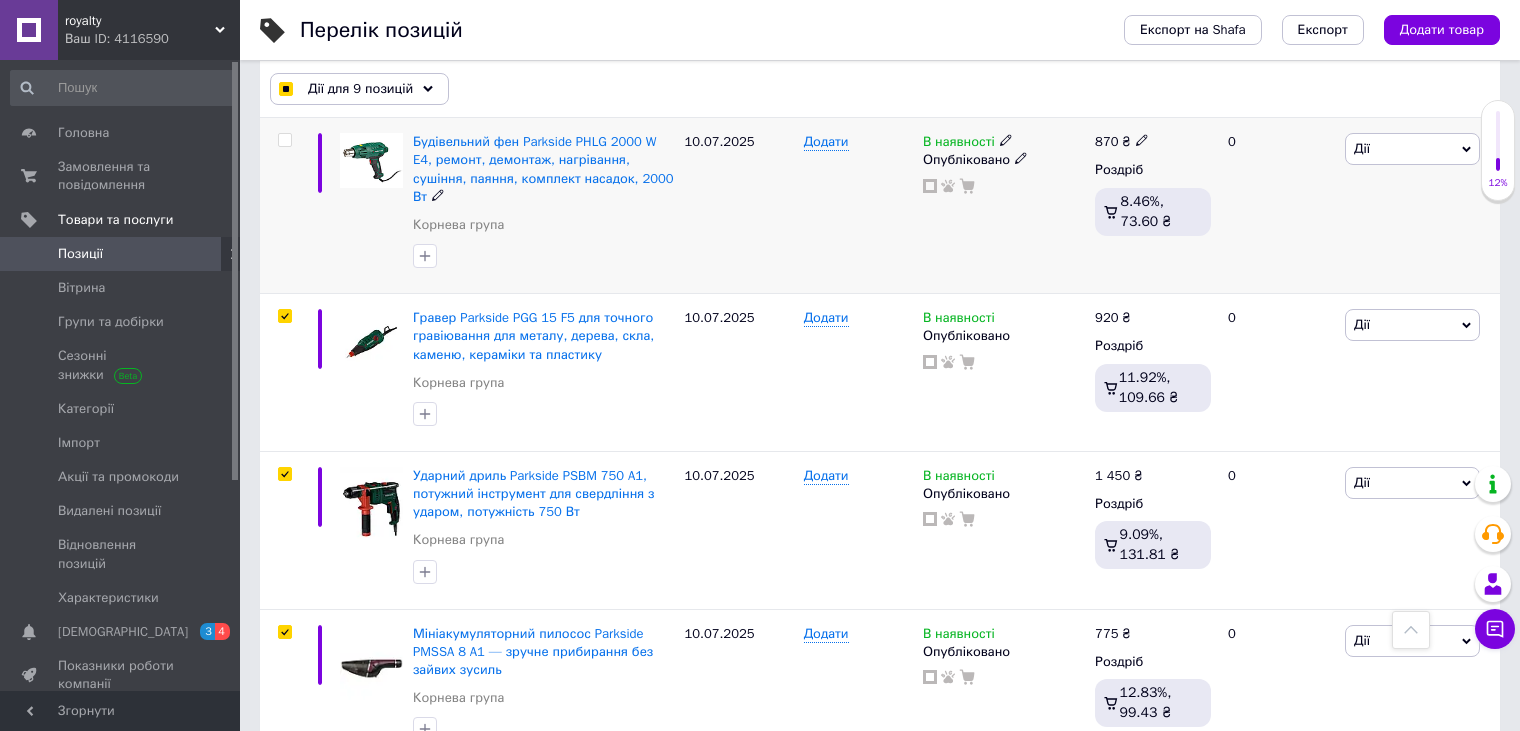 click at bounding box center (284, 140) 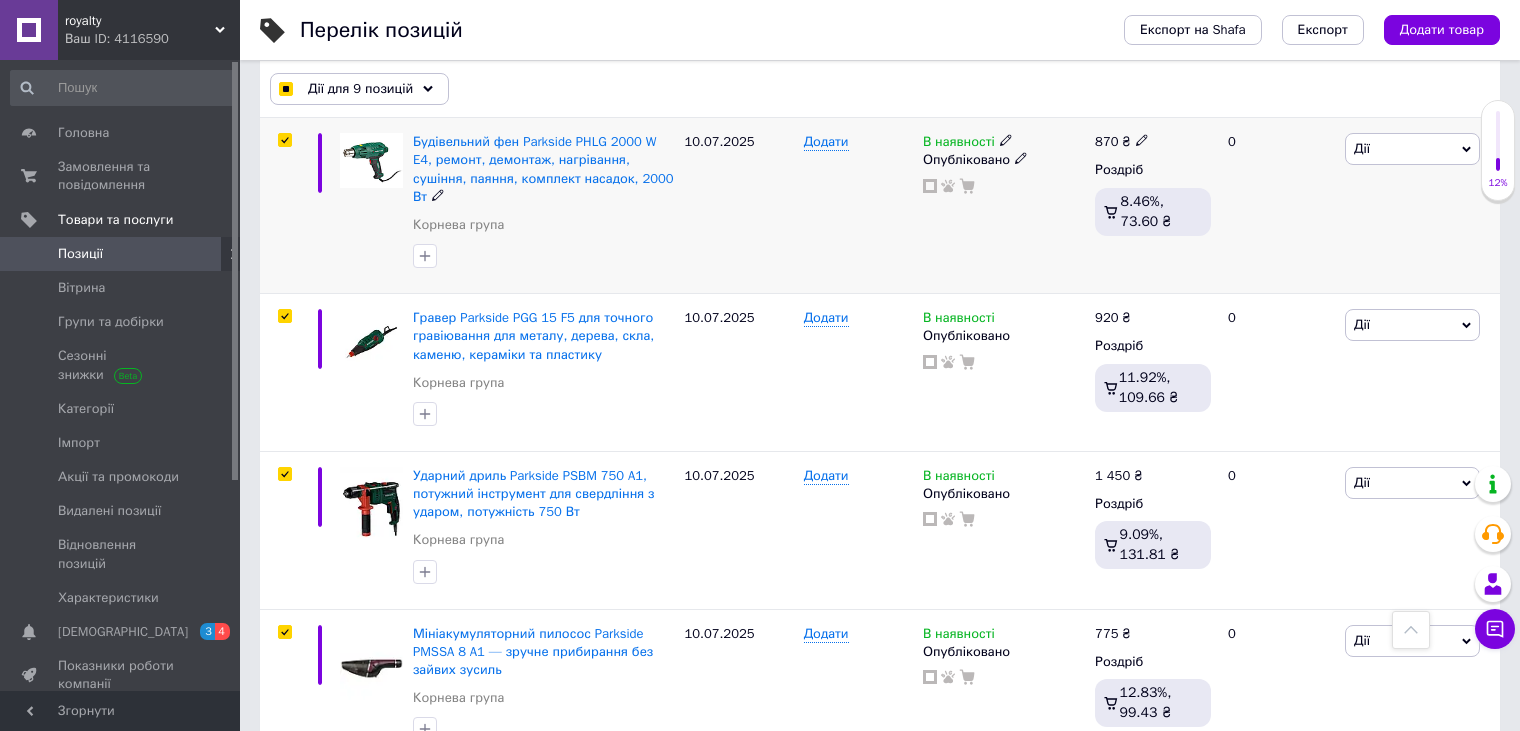 checkbox on "true" 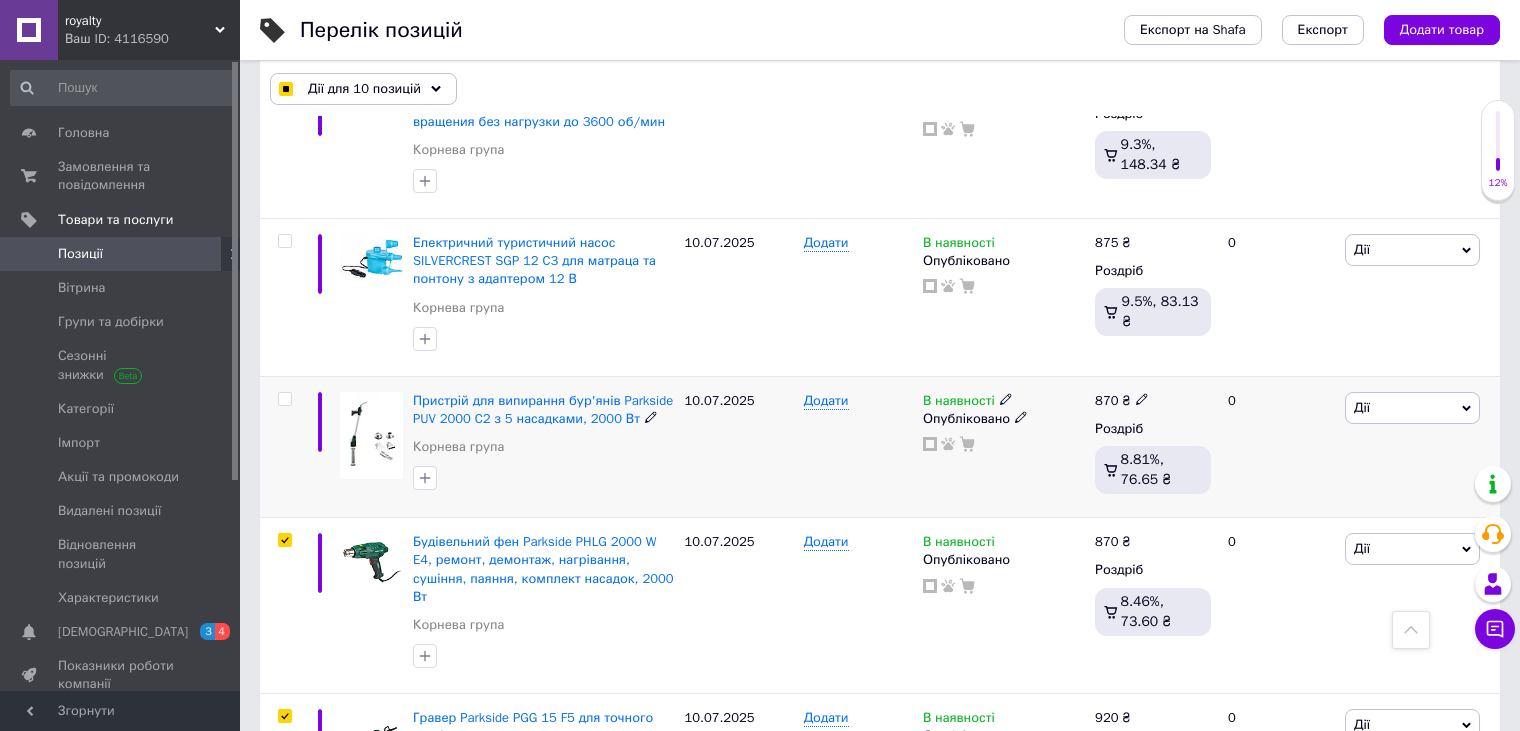 scroll, scrollTop: 299, scrollLeft: 0, axis: vertical 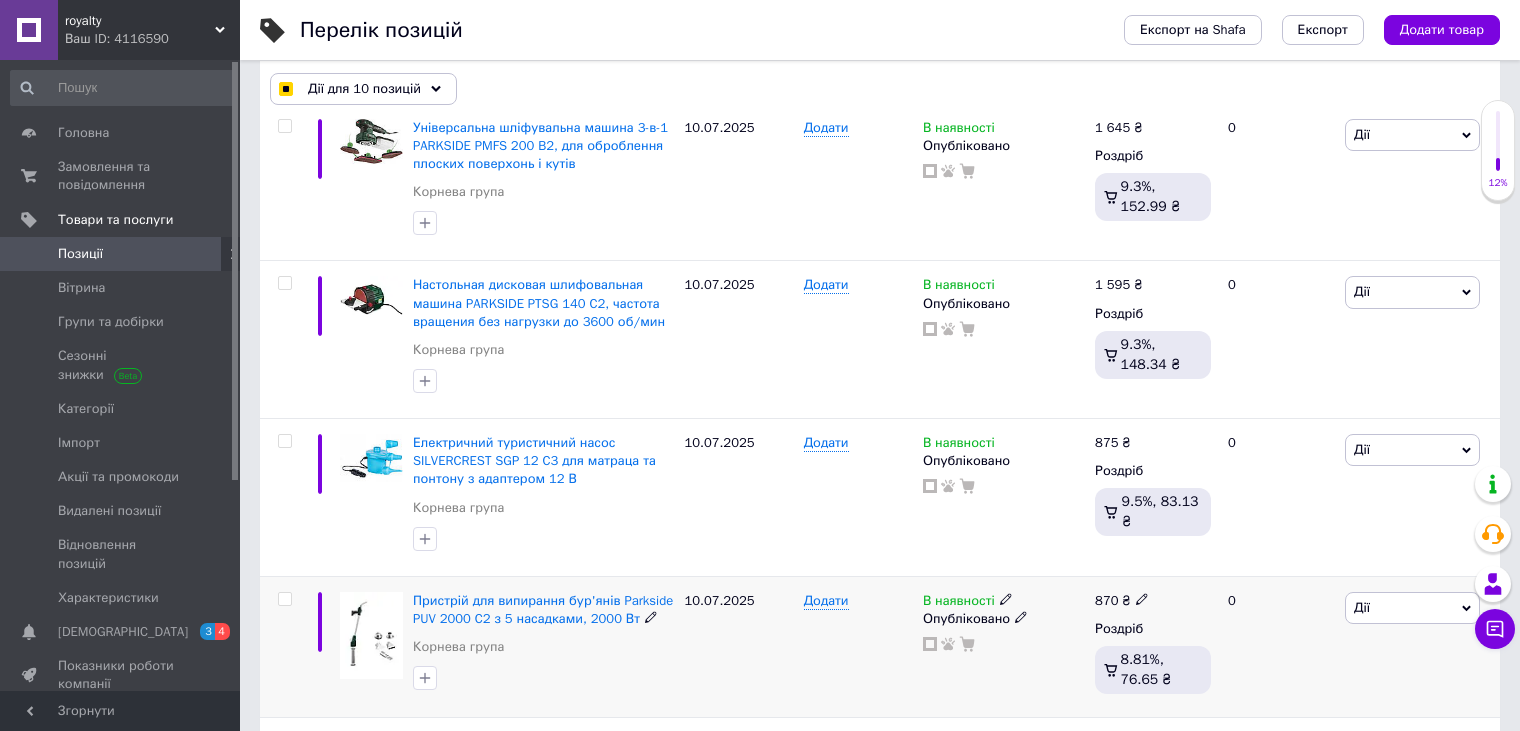 click at bounding box center (284, 599) 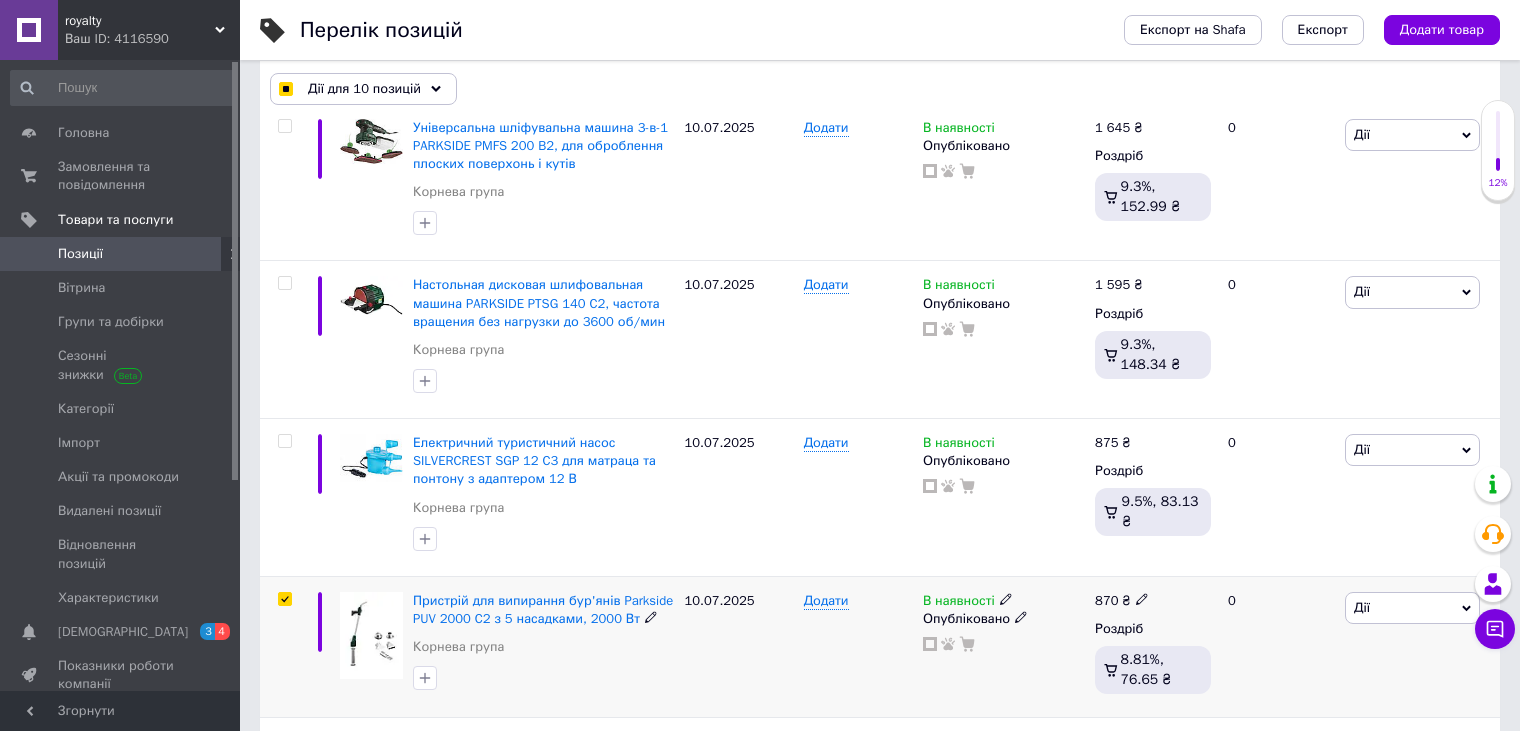 checkbox on "true" 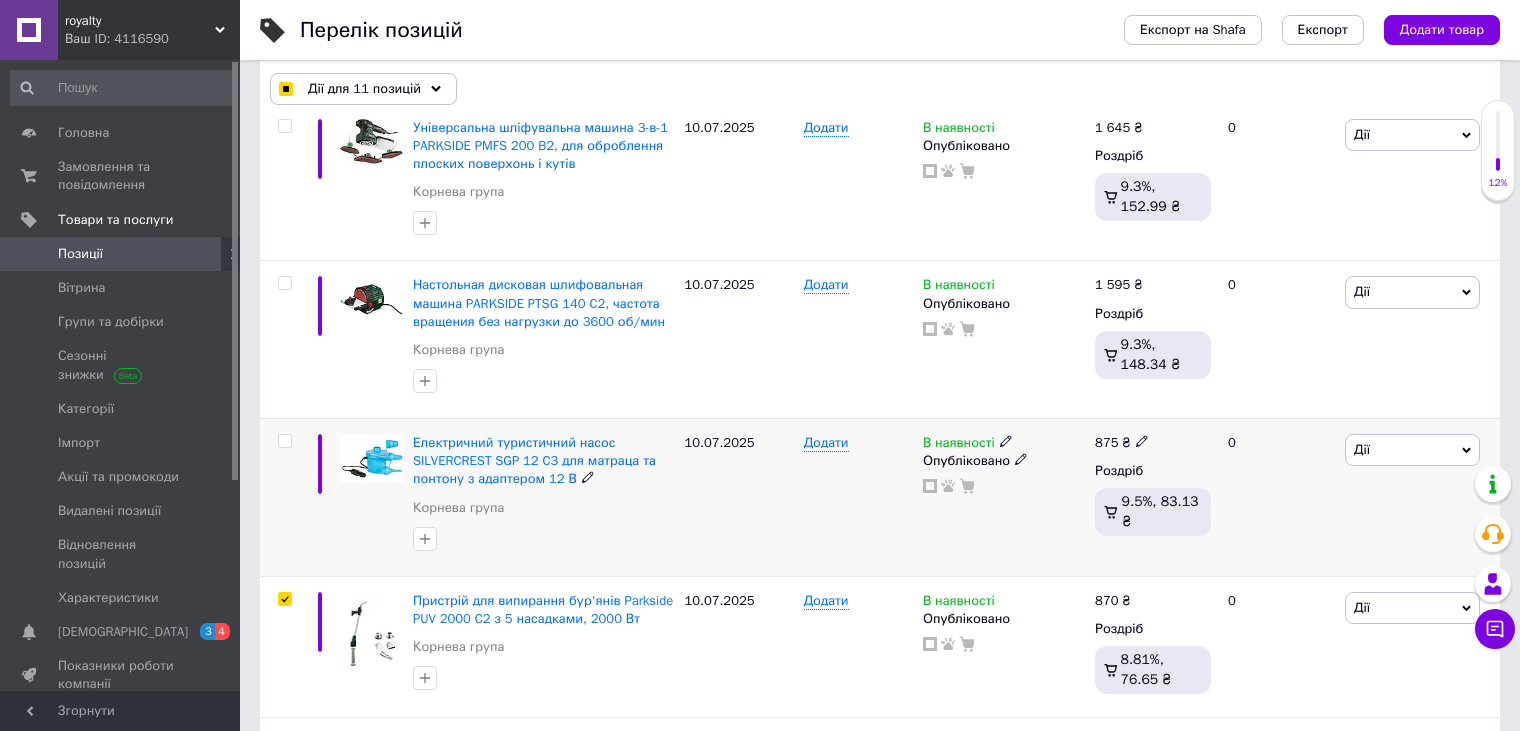 click at bounding box center [284, 441] 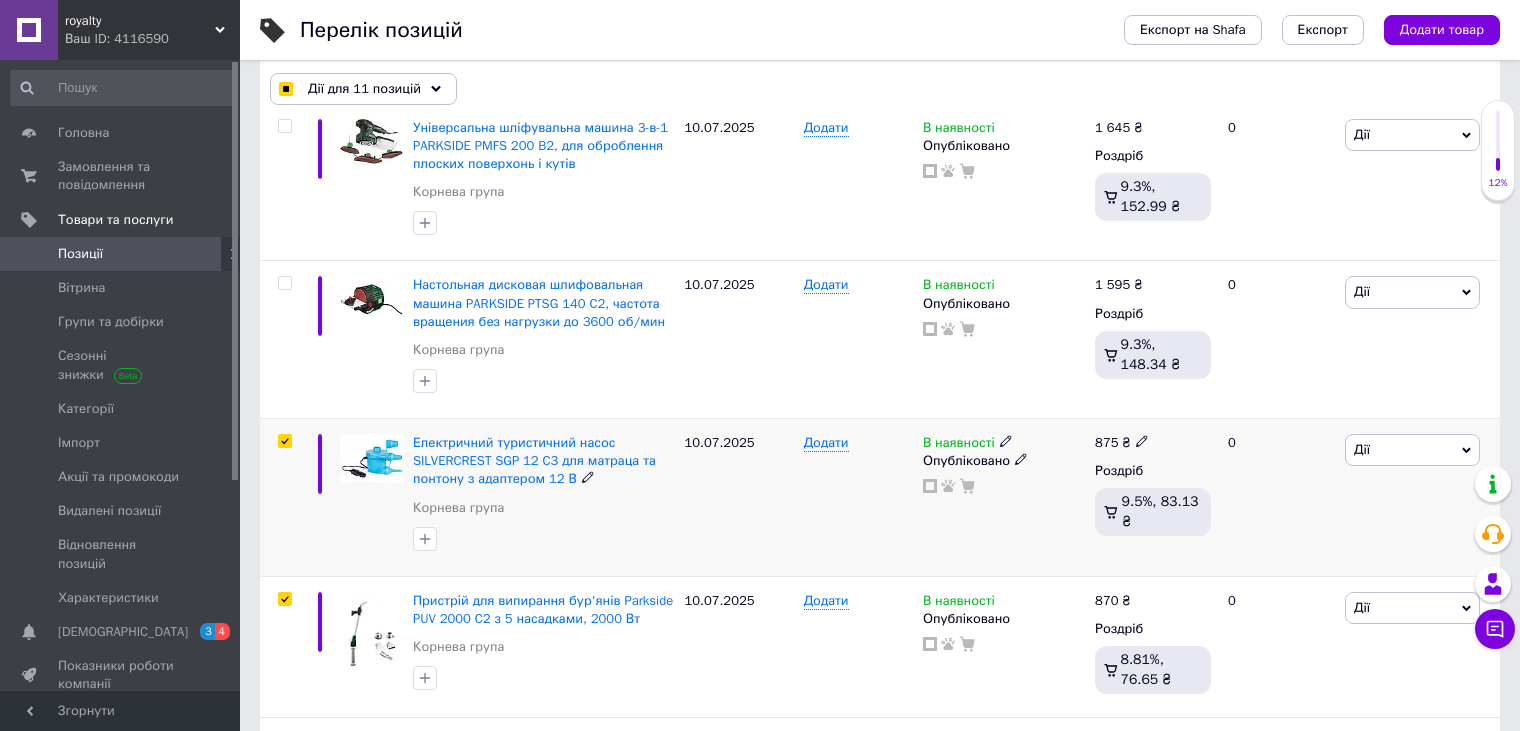 checkbox on "true" 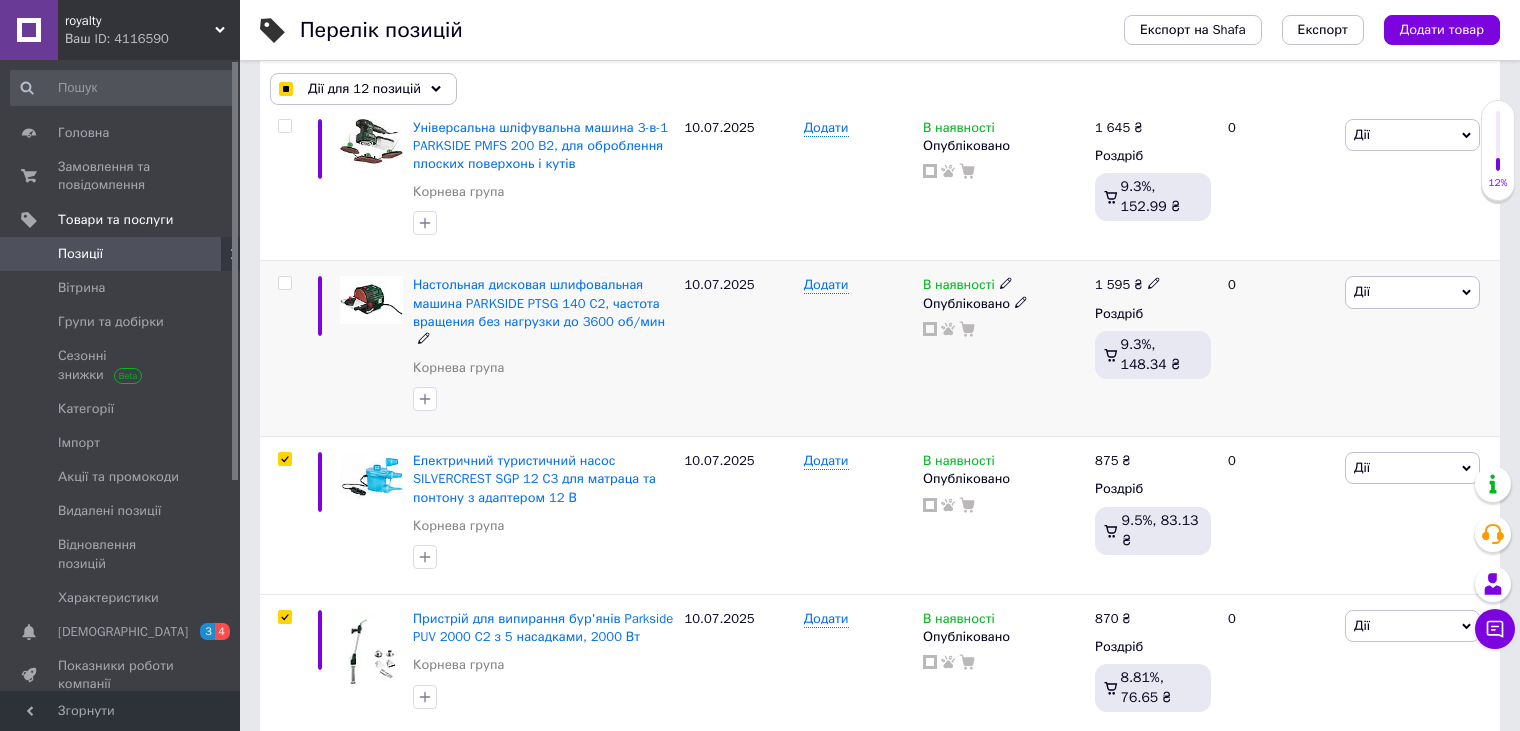 click at bounding box center (284, 283) 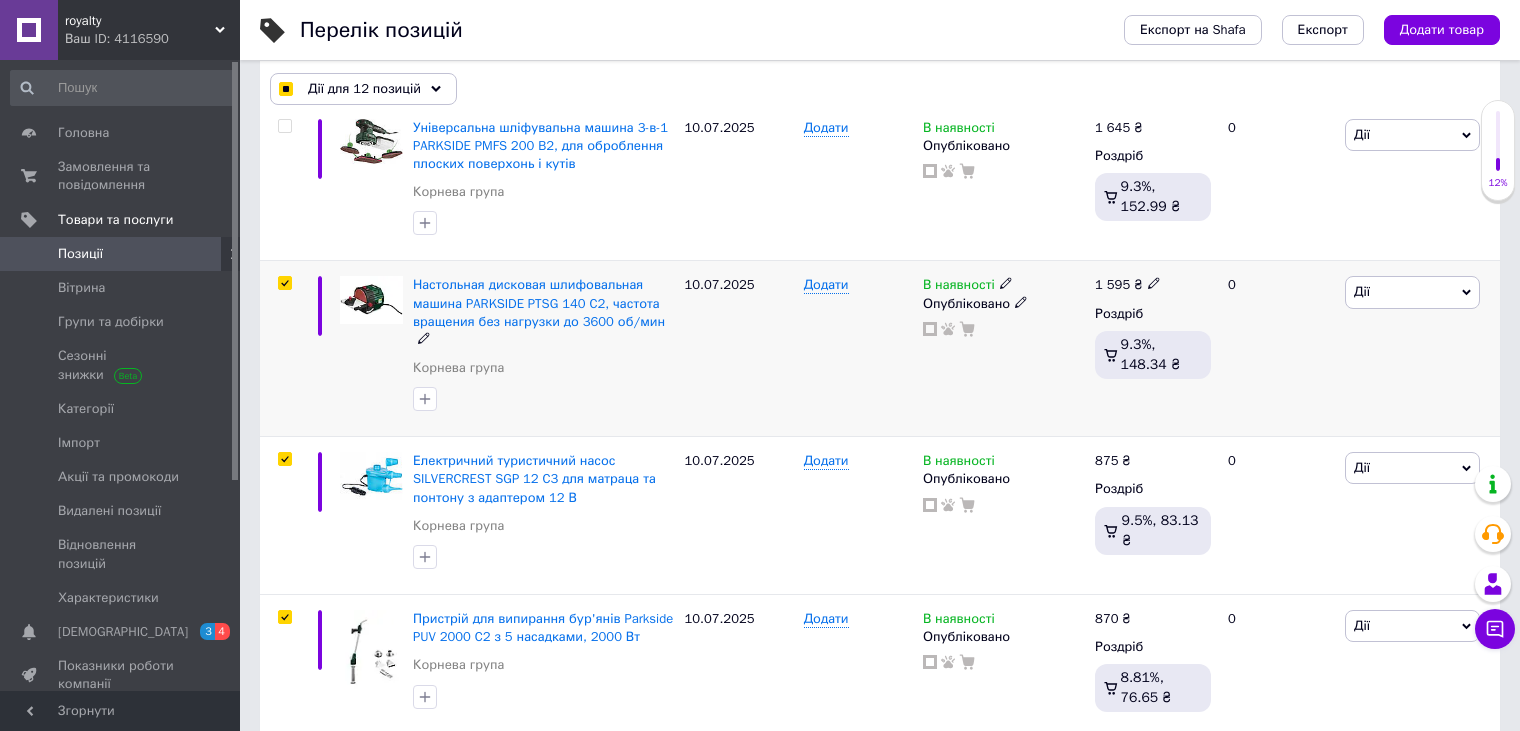 checkbox on "true" 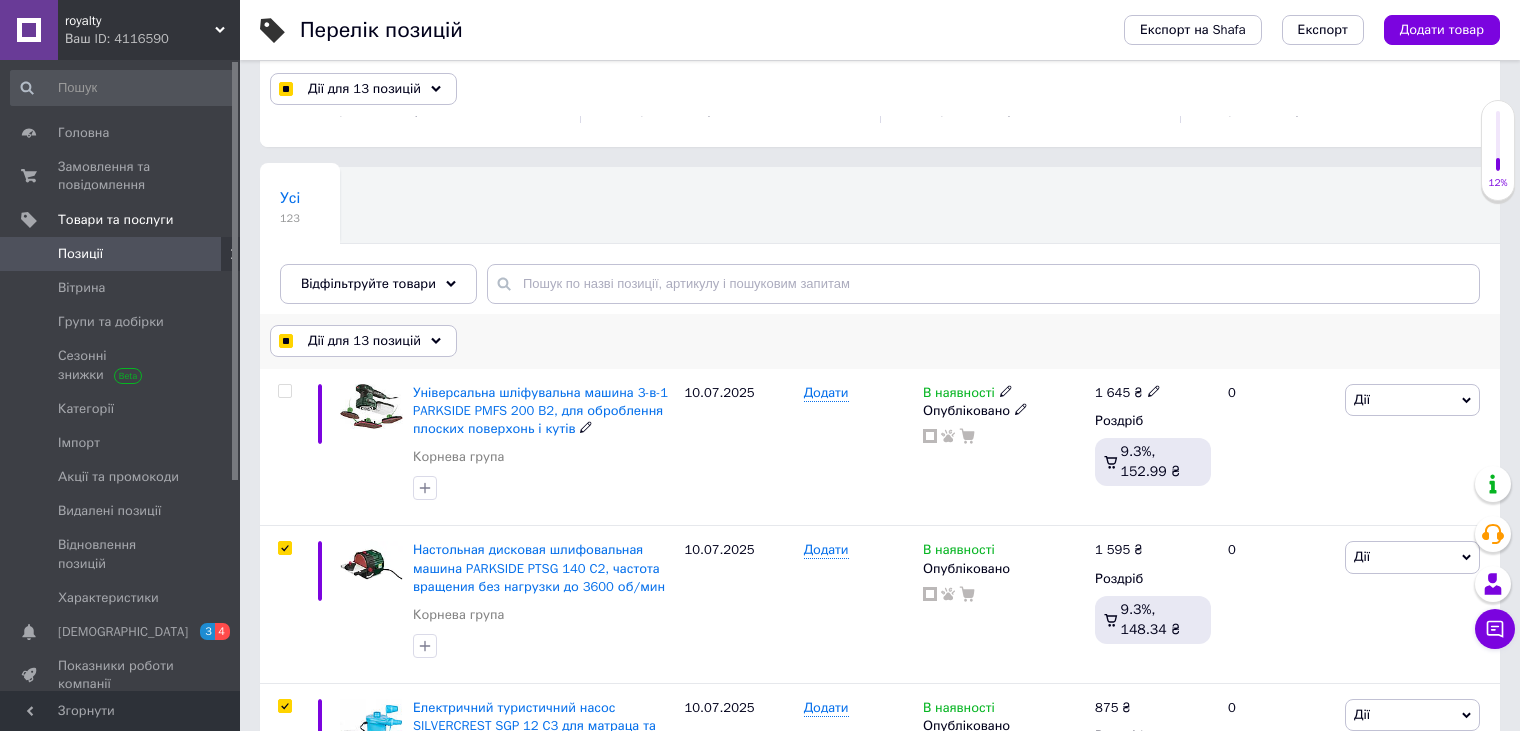 scroll, scrollTop: 0, scrollLeft: 0, axis: both 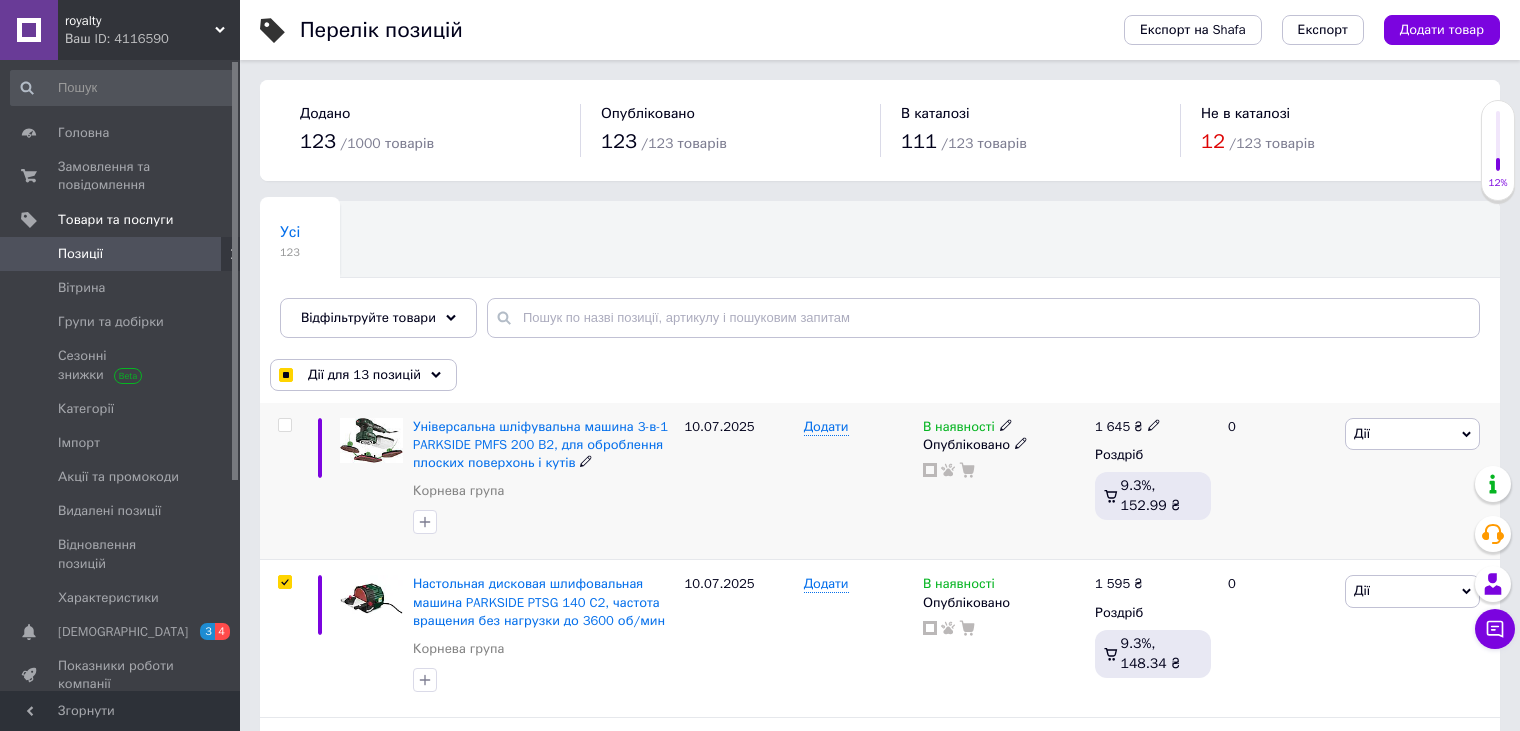 click at bounding box center (284, 425) 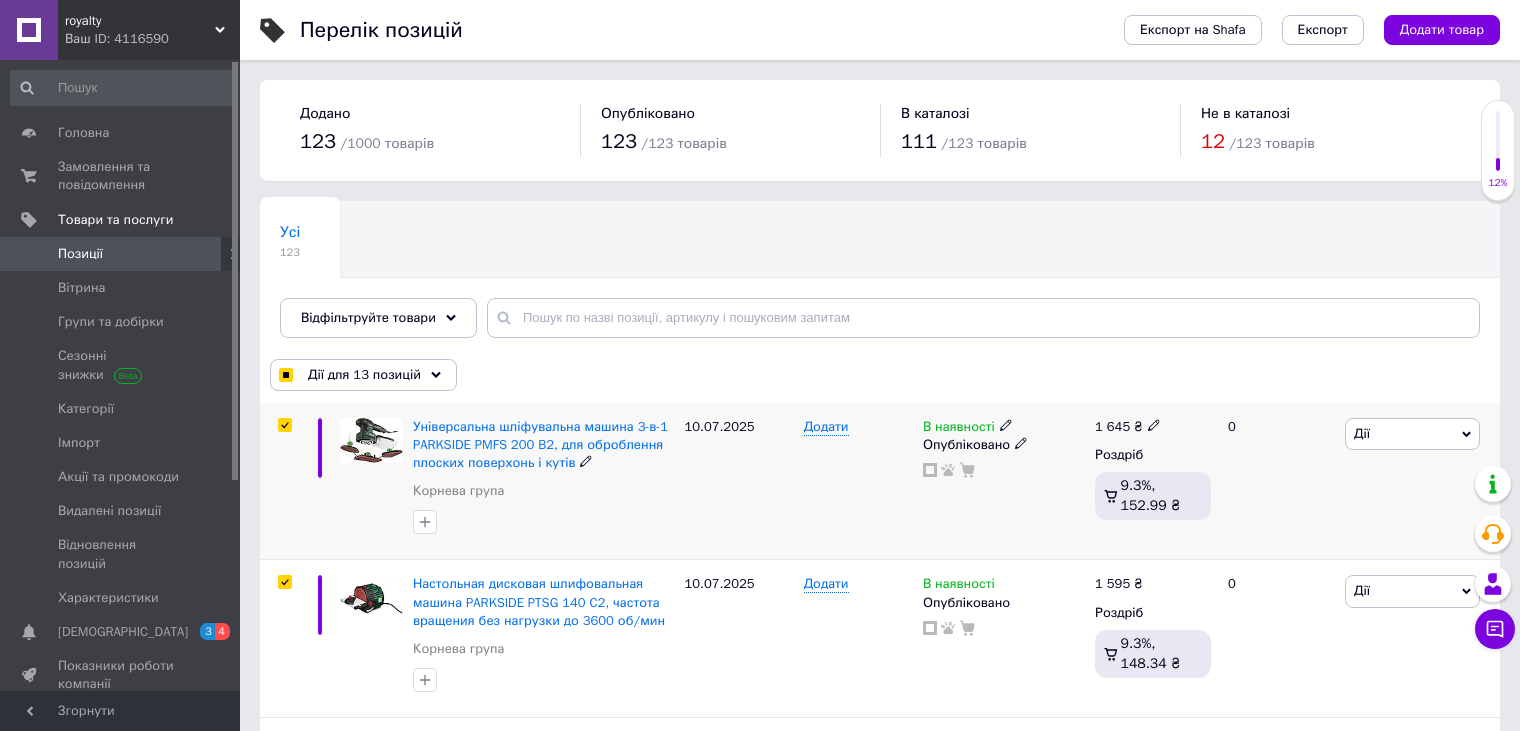 checkbox on "true" 